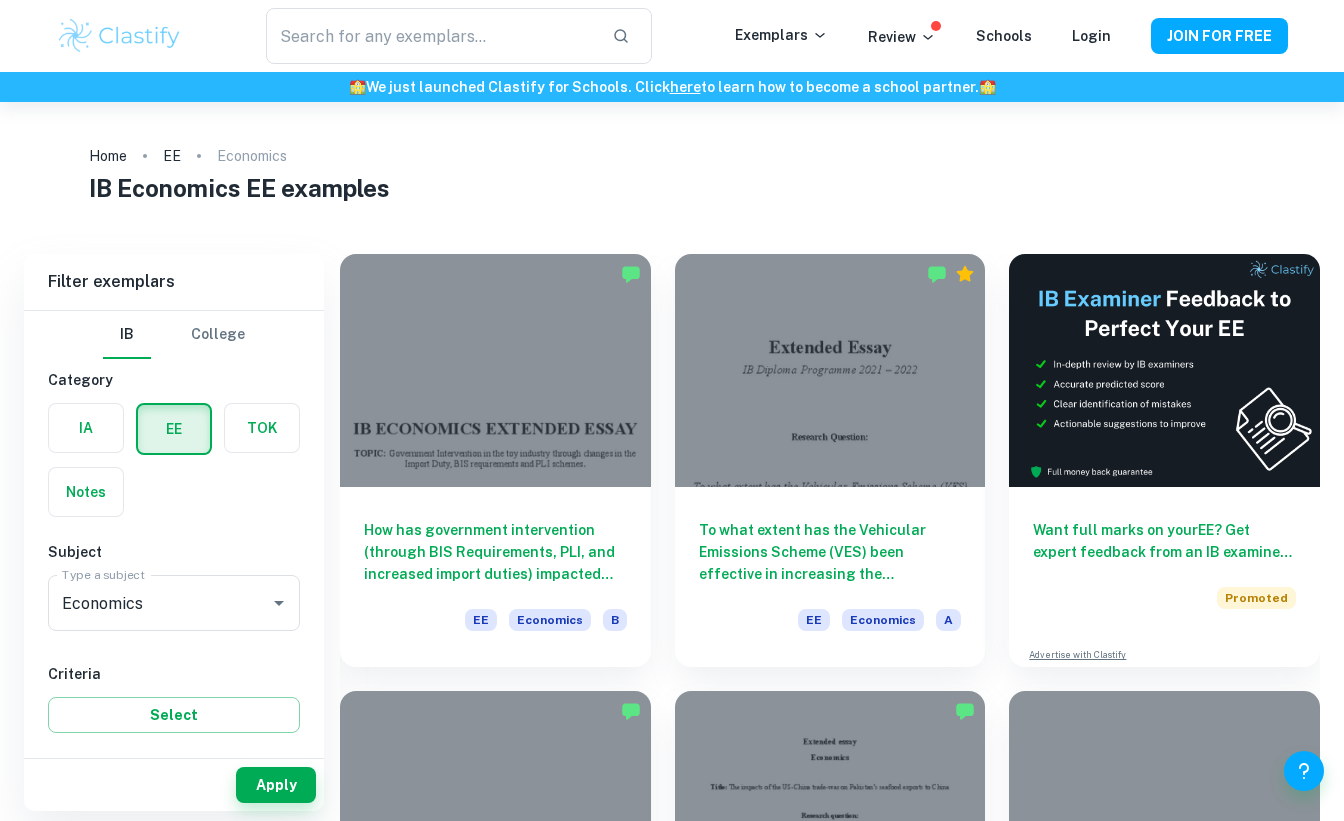 scroll, scrollTop: 0, scrollLeft: 0, axis: both 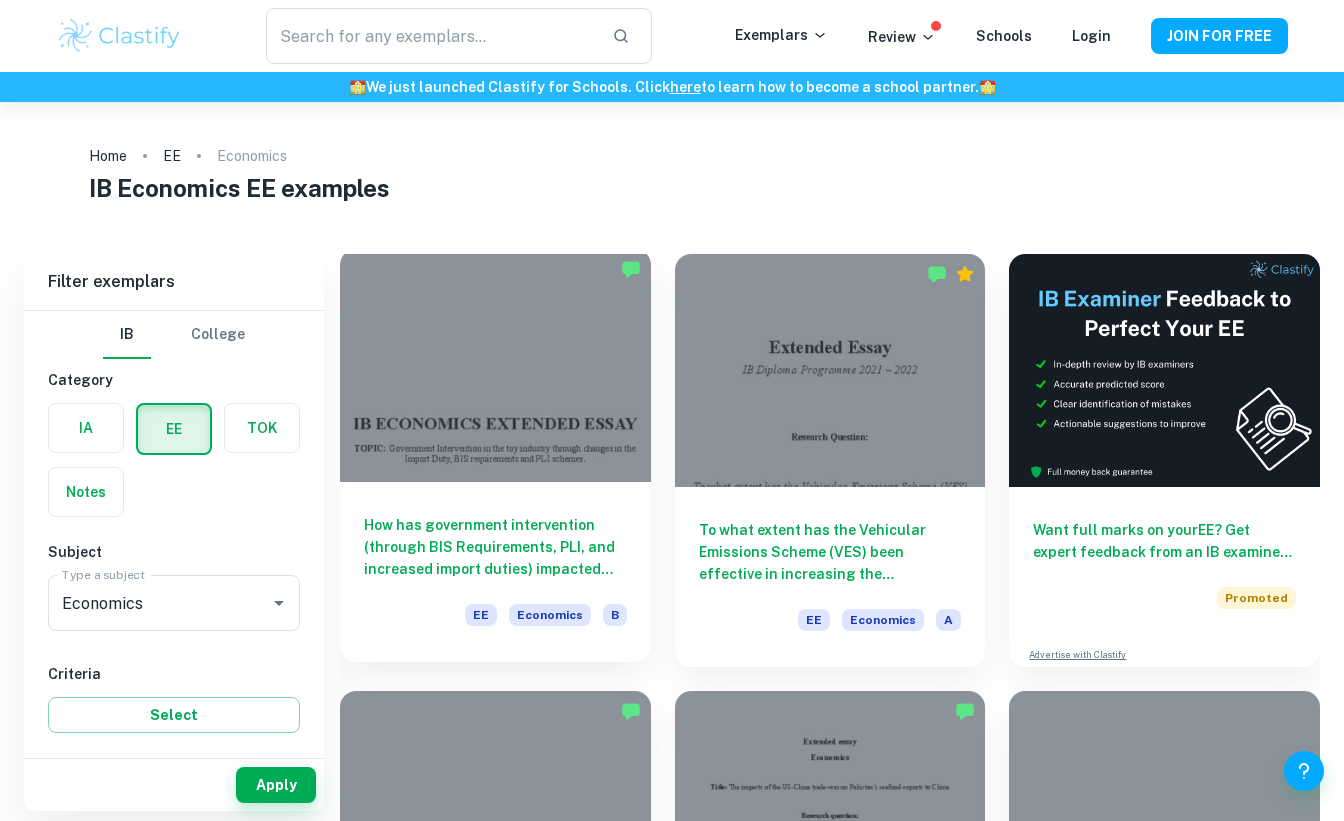 click on "How has government intervention (through BIS Requirements, PLI, and increased import duties) impacted the Toy Manufacturing industry in Mumbai (2019-2023)?" at bounding box center [495, 547] 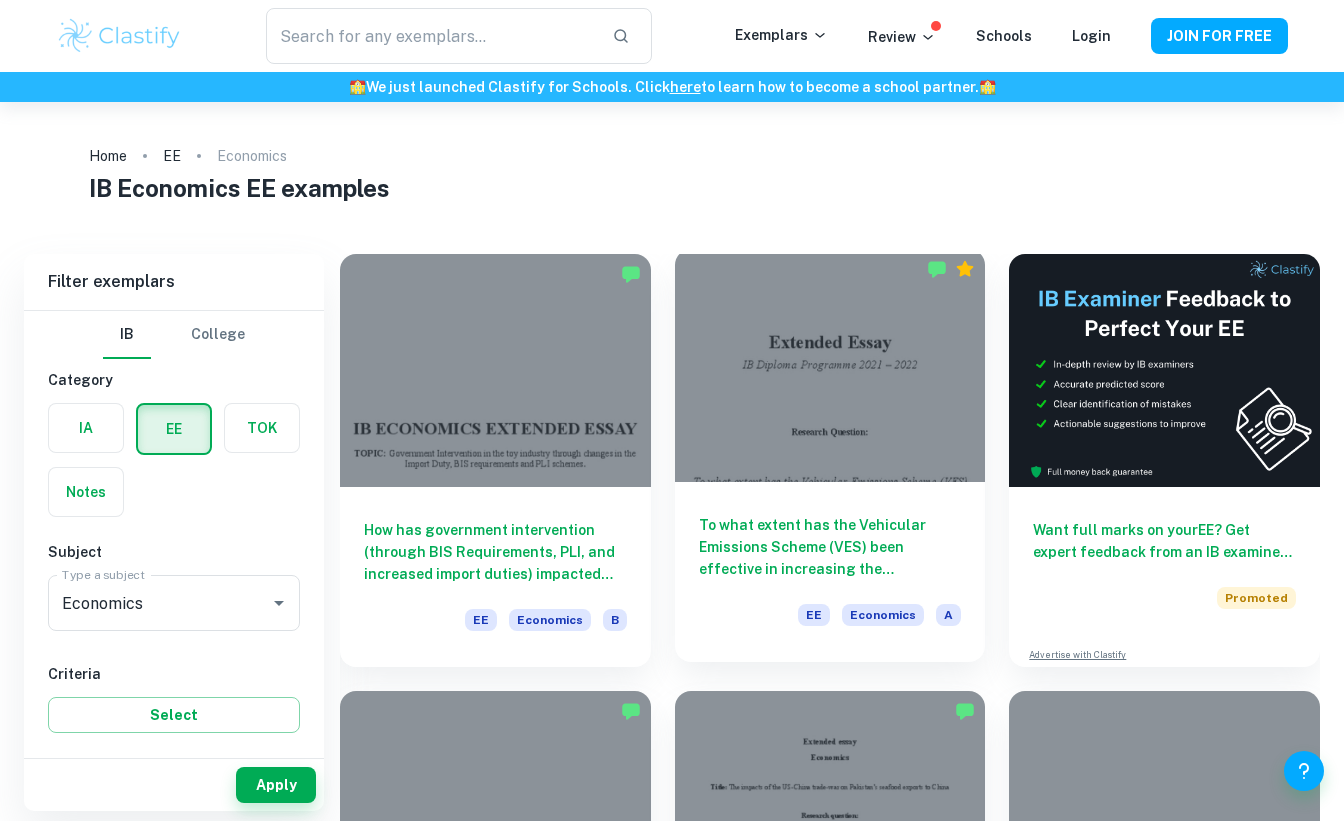 click on "To what extent has the Vehicular Emissions Scheme (VES) been effective in increasing the consumption of light electric vehicles between 2018 and 2020 in Singapore?" at bounding box center [830, 547] 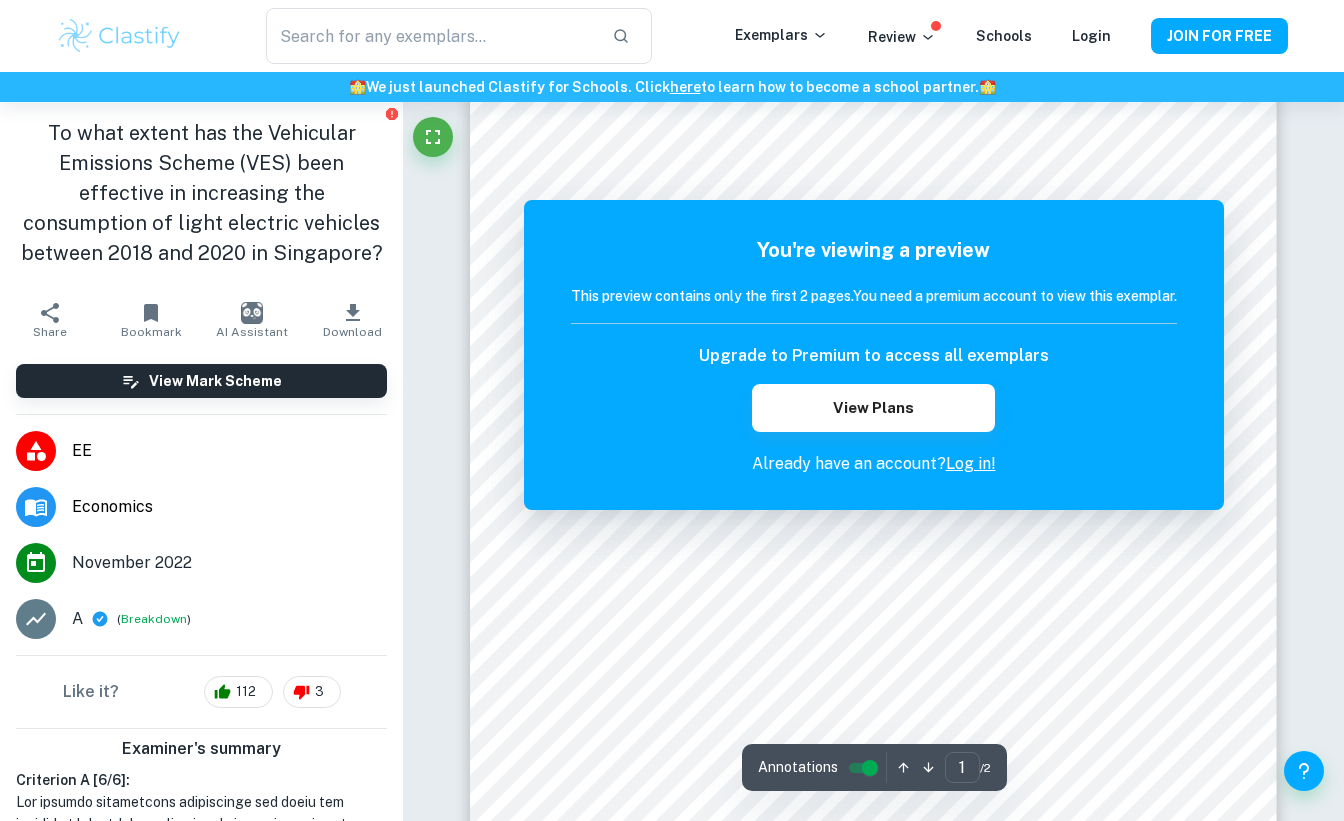 scroll, scrollTop: 120, scrollLeft: 0, axis: vertical 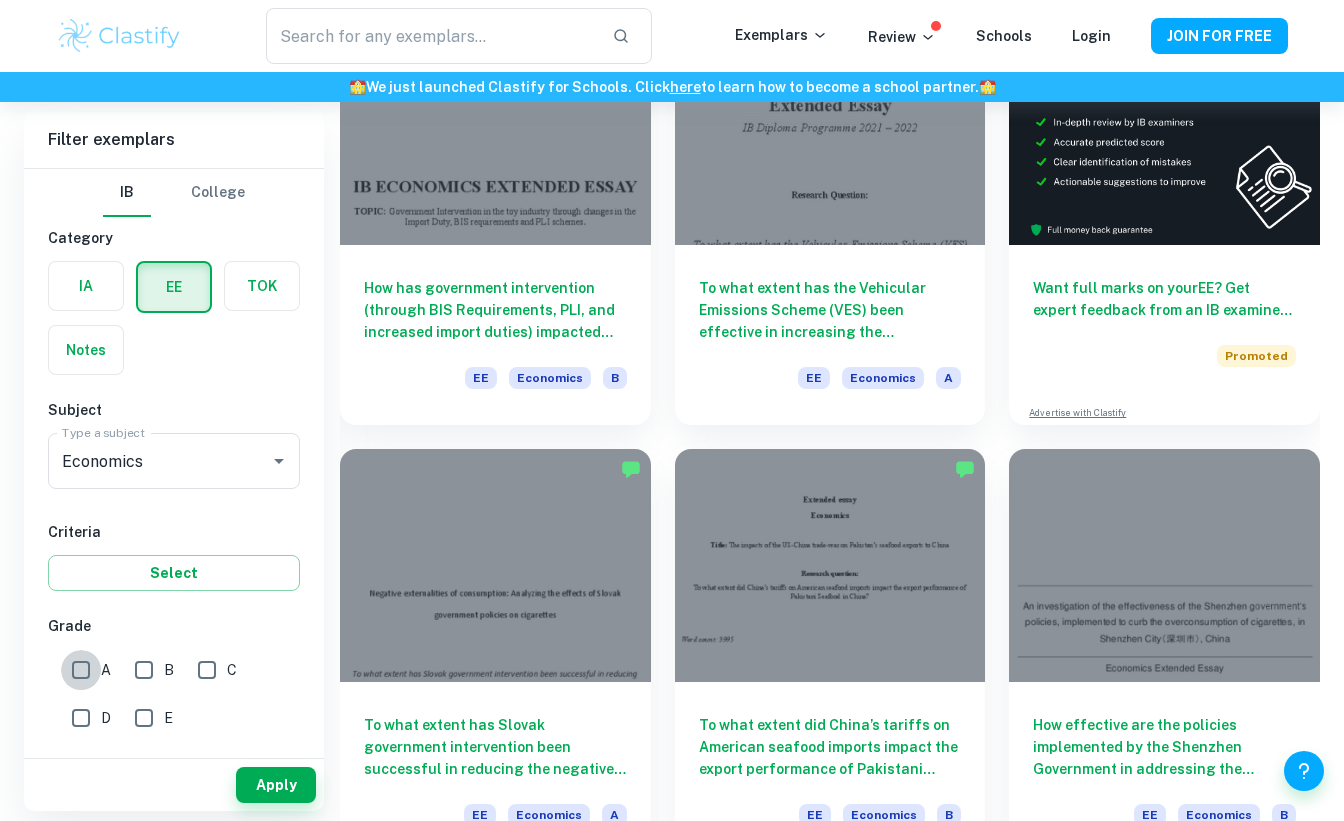 click on "A" at bounding box center [81, 670] 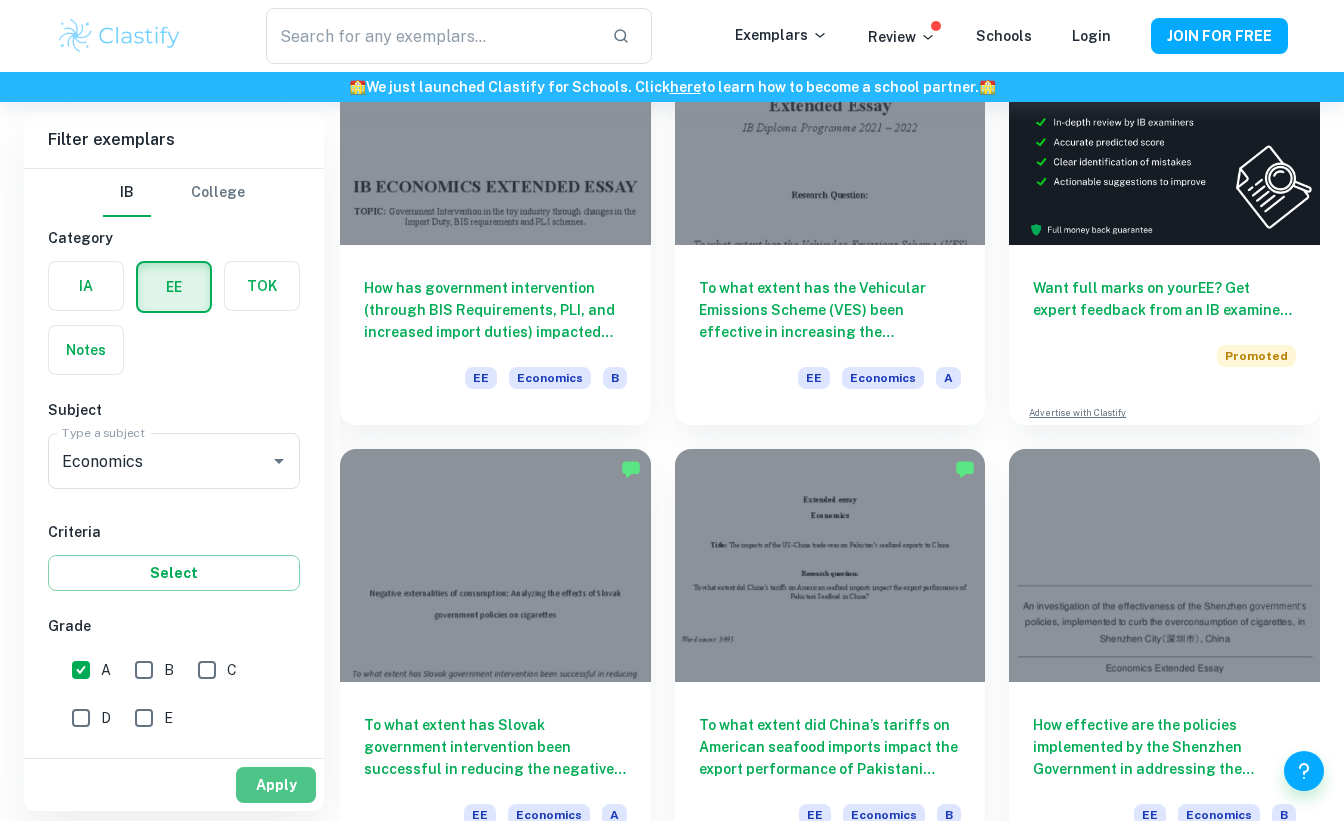 click on "Apply" at bounding box center [276, 785] 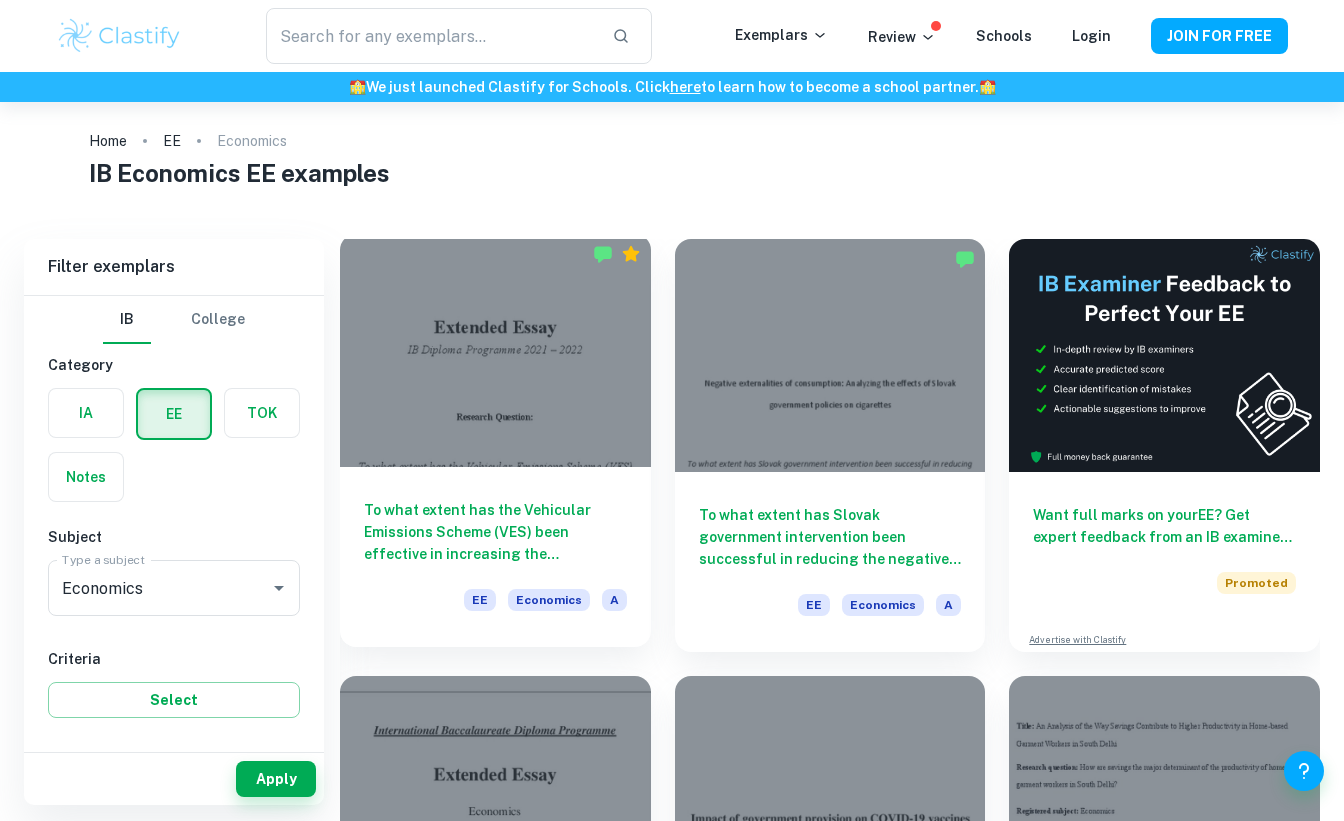 scroll, scrollTop: 0, scrollLeft: 0, axis: both 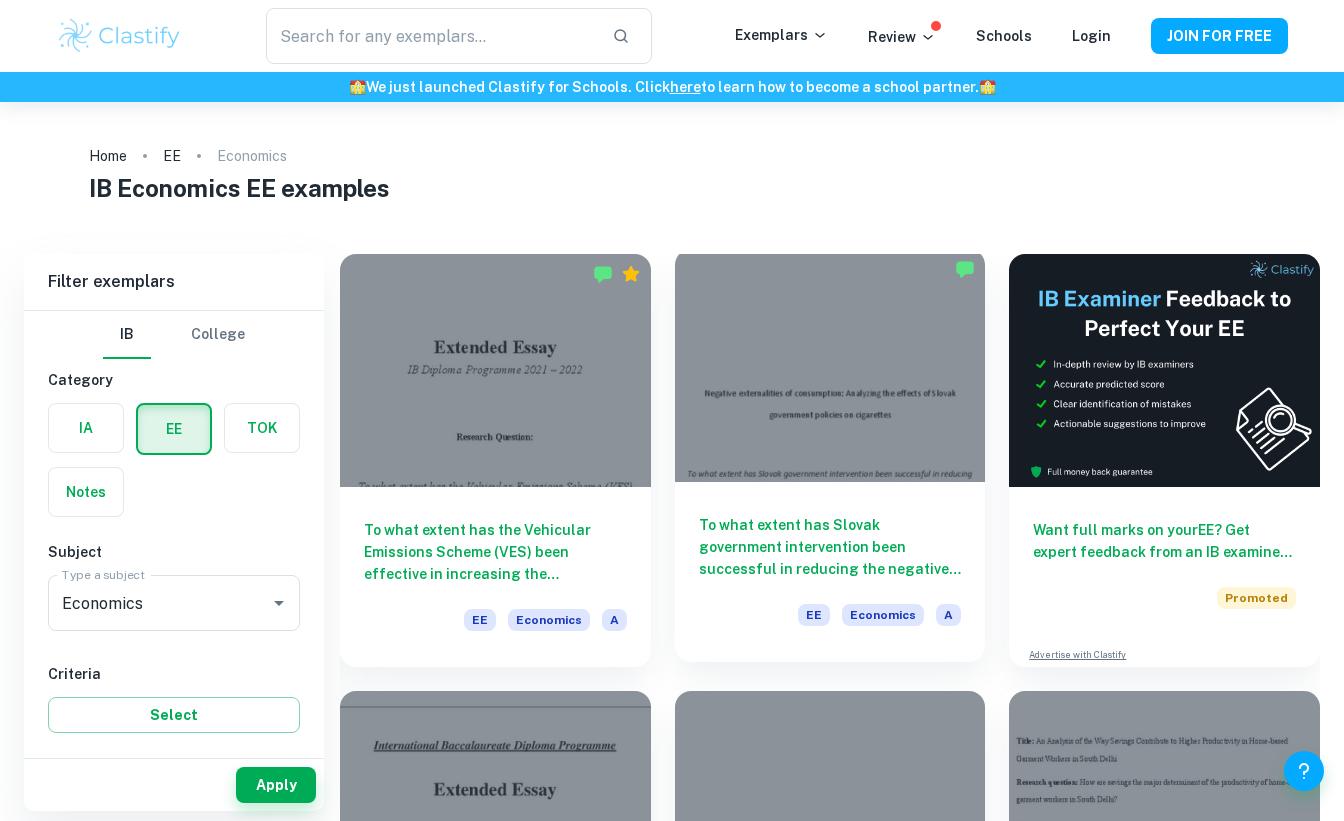 click on "To what extent has Slovak government intervention been successful in reducing the negative externality resulting from cigarette consumption in Slovakia?" at bounding box center (830, 547) 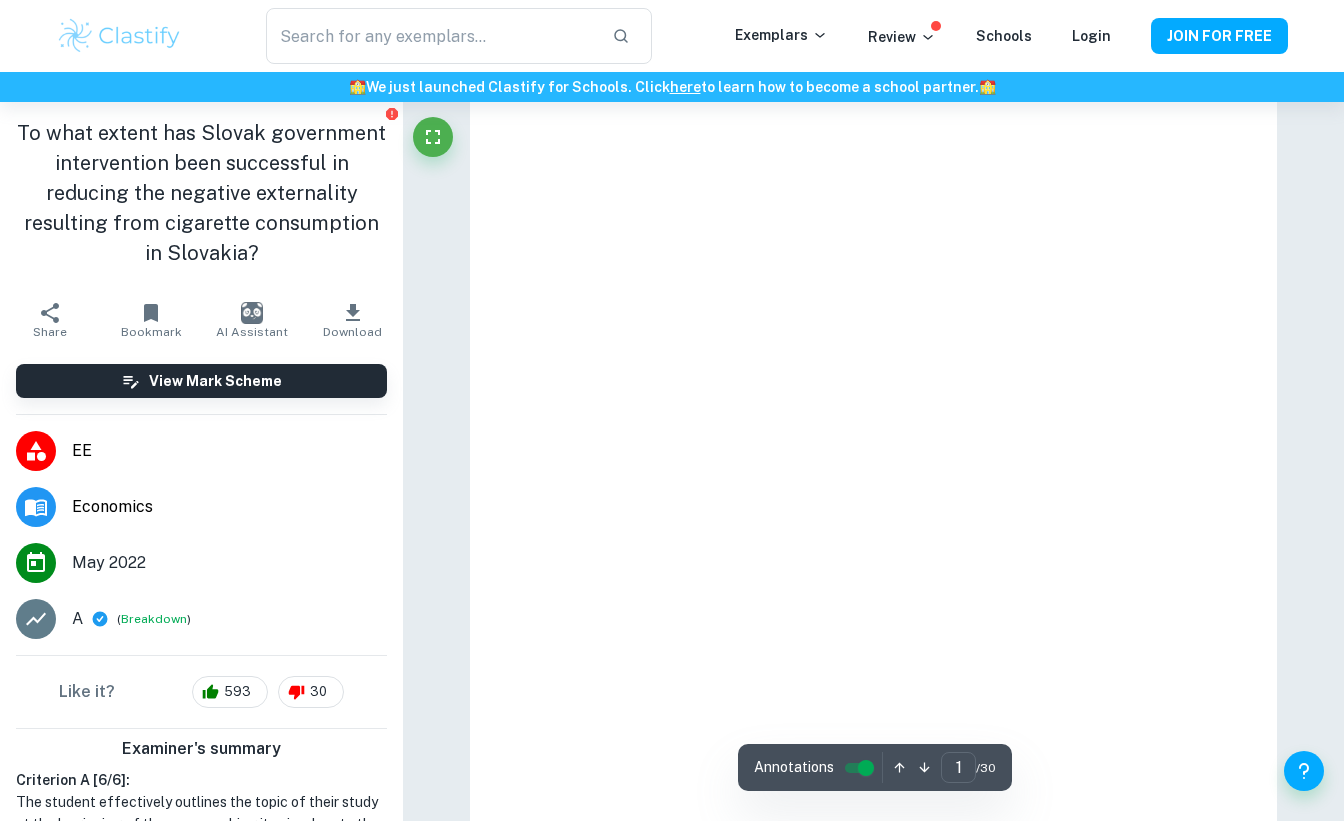 scroll, scrollTop: 102, scrollLeft: 0, axis: vertical 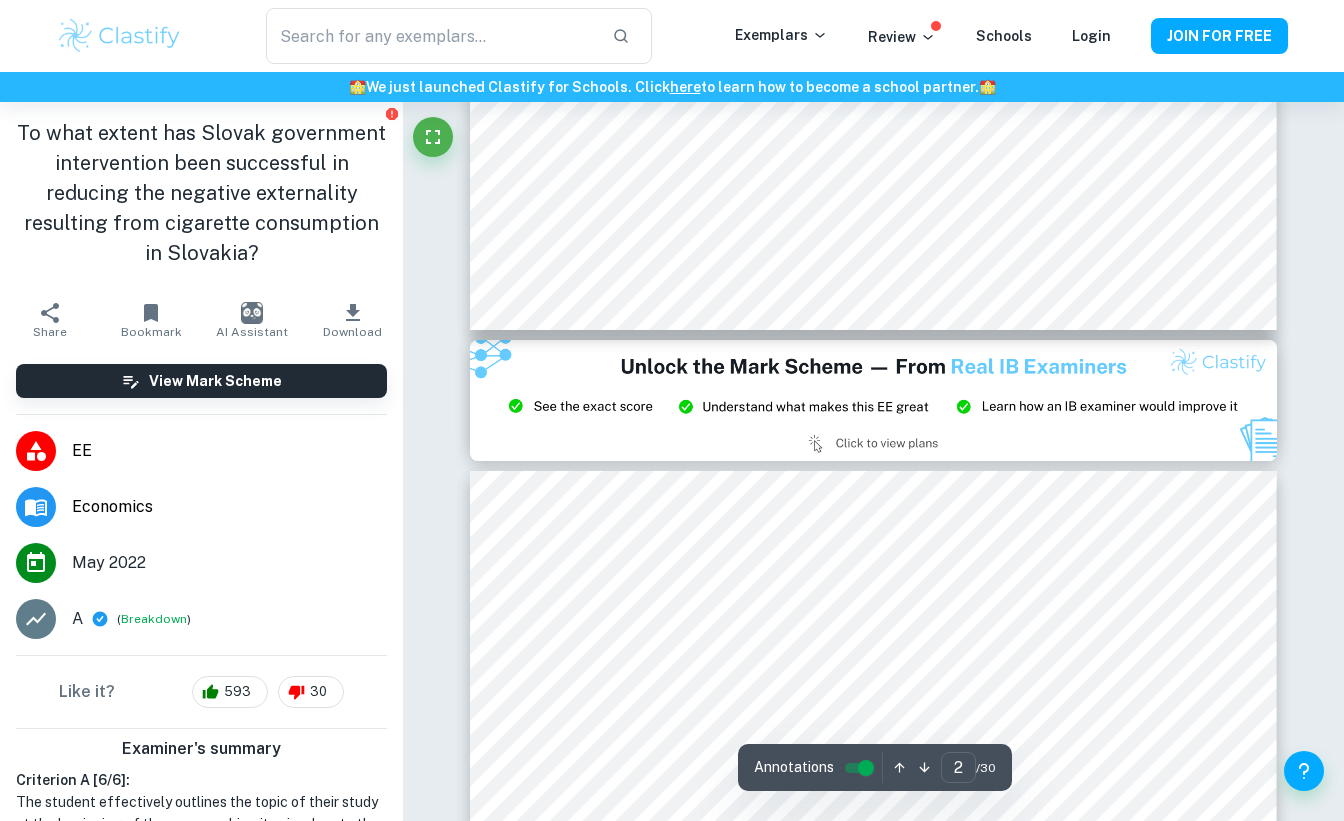 type on "3" 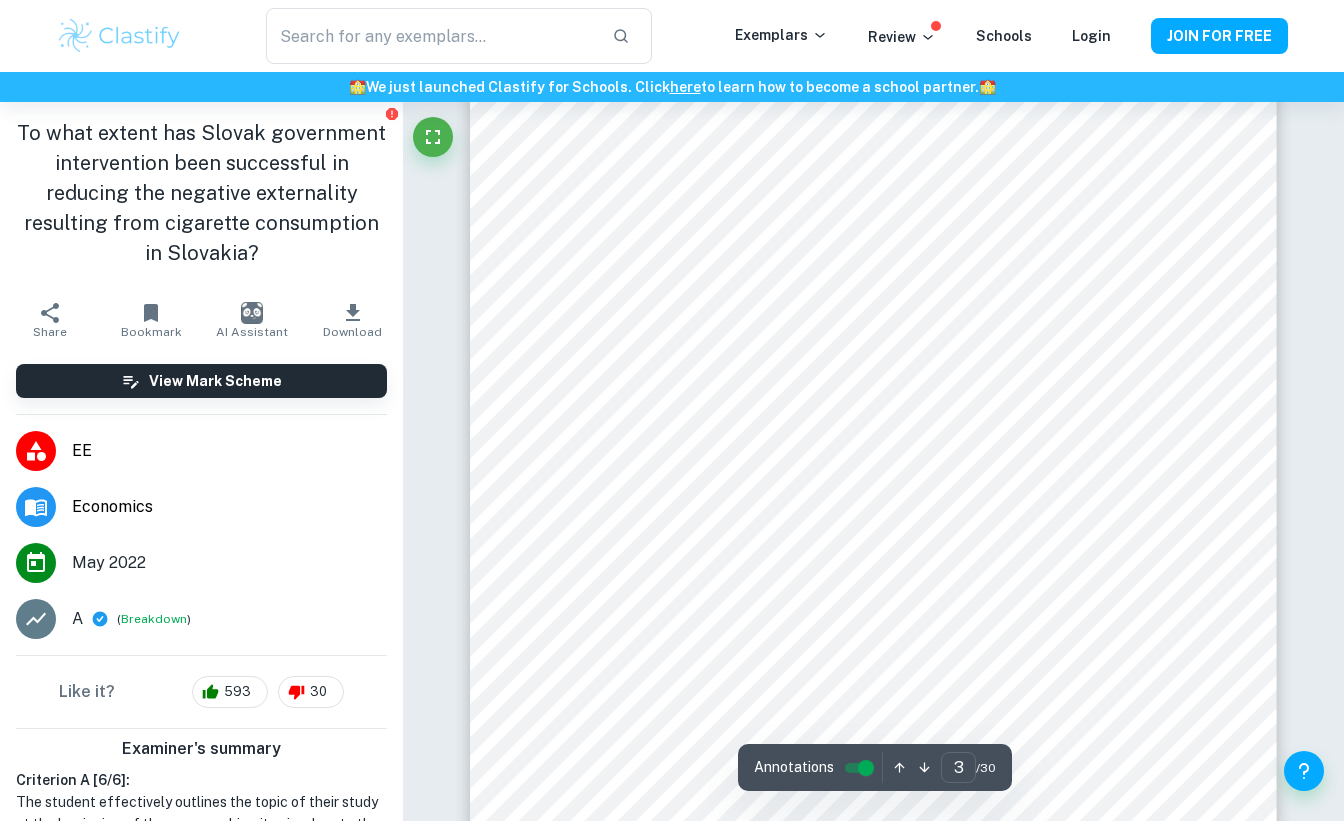 scroll, scrollTop: 2454, scrollLeft: 0, axis: vertical 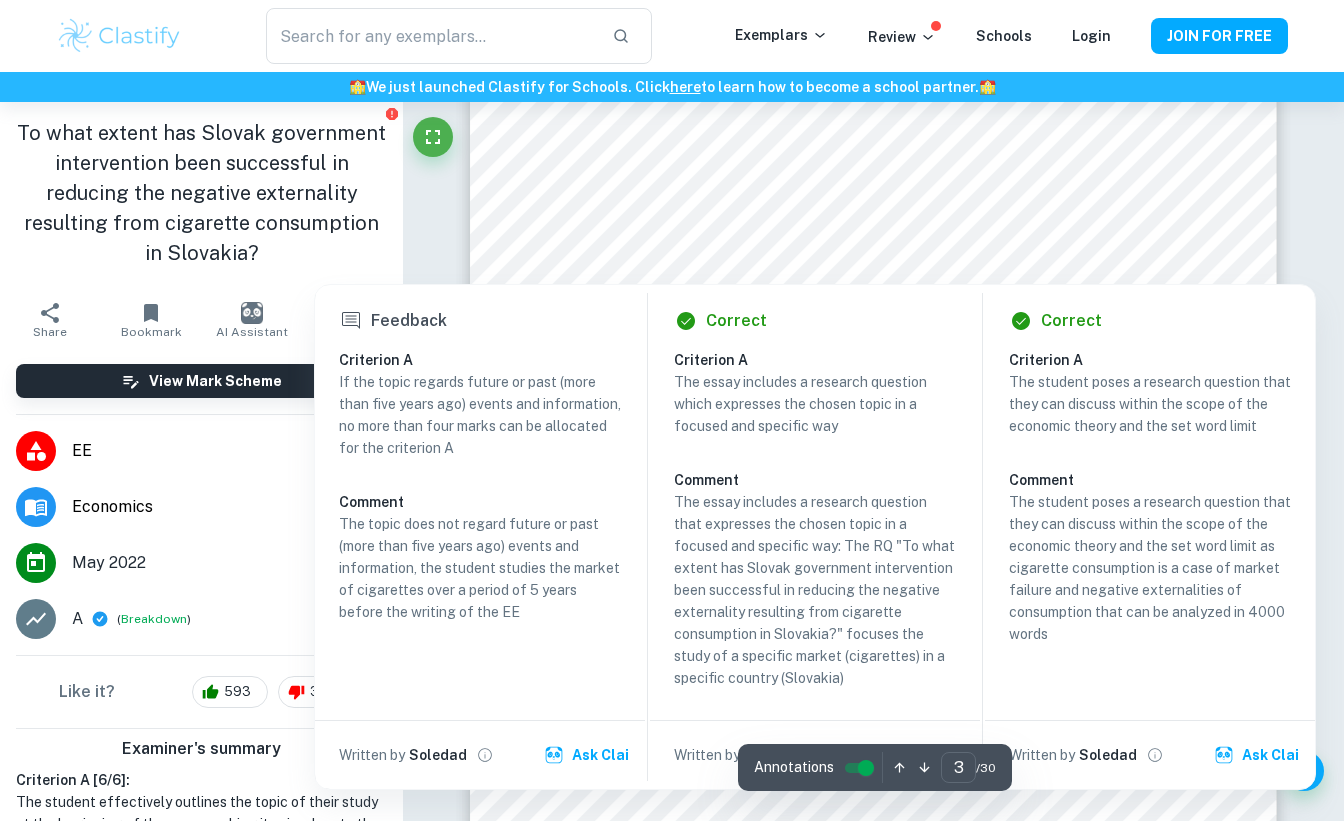 drag, startPoint x: 913, startPoint y: 313, endPoint x: 1252, endPoint y: 143, distance: 379.2374 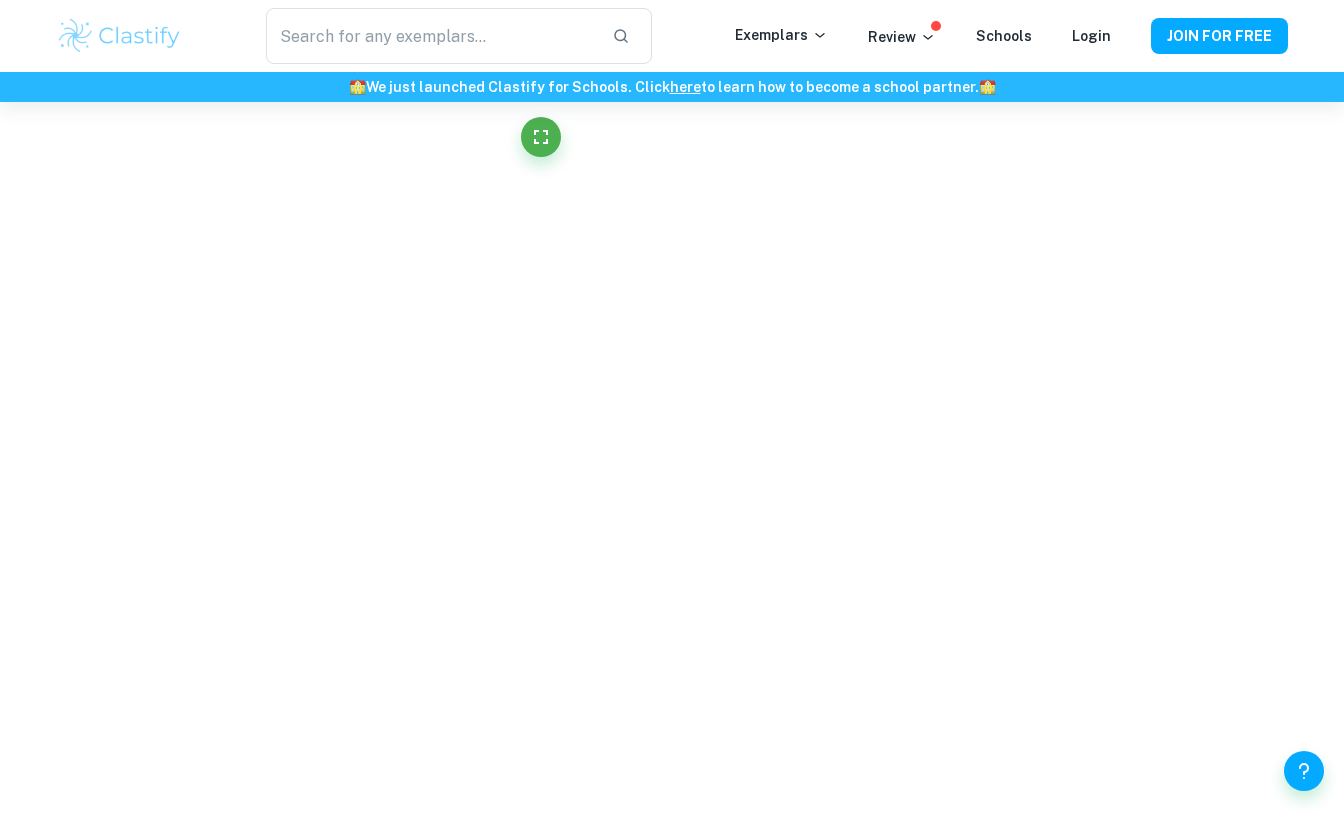 scroll, scrollTop: 1810, scrollLeft: 0, axis: vertical 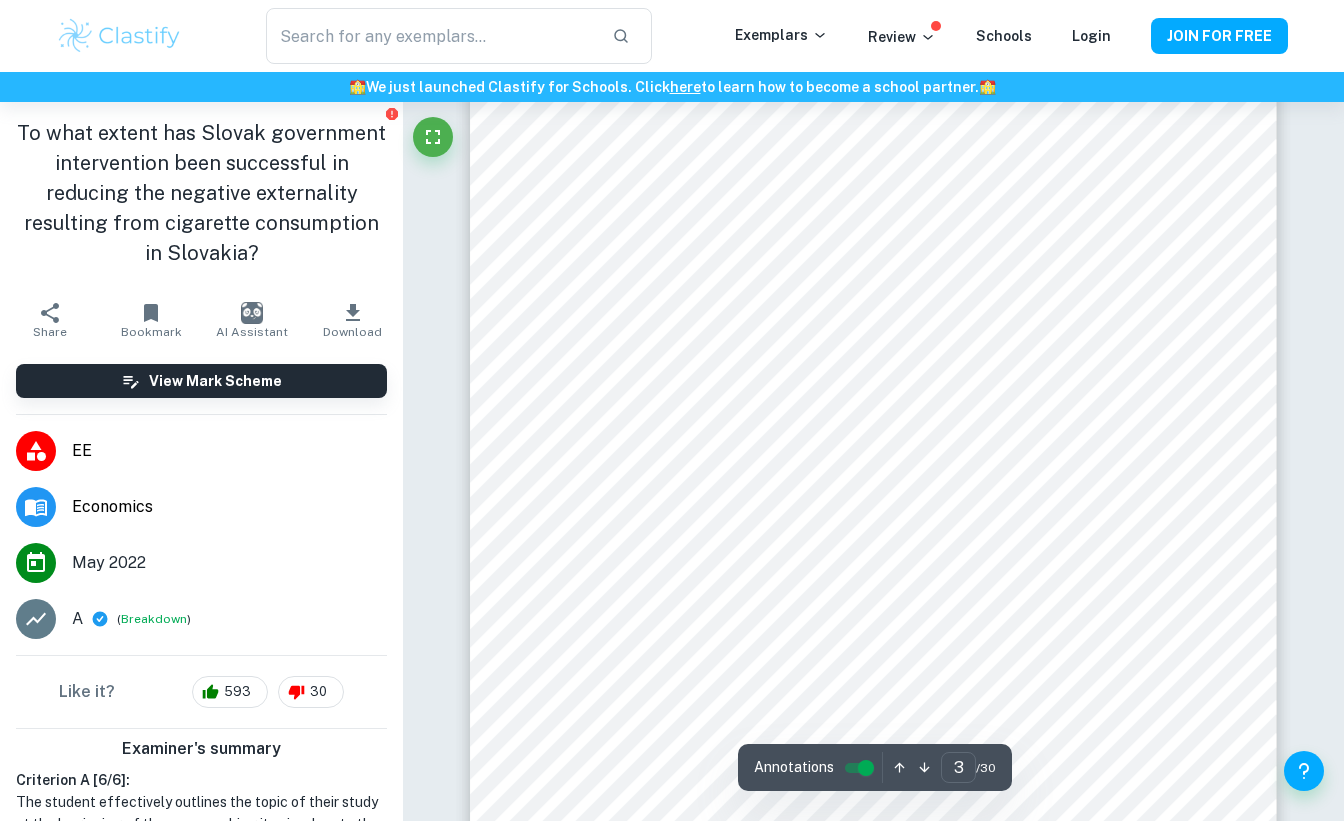 type on "3" 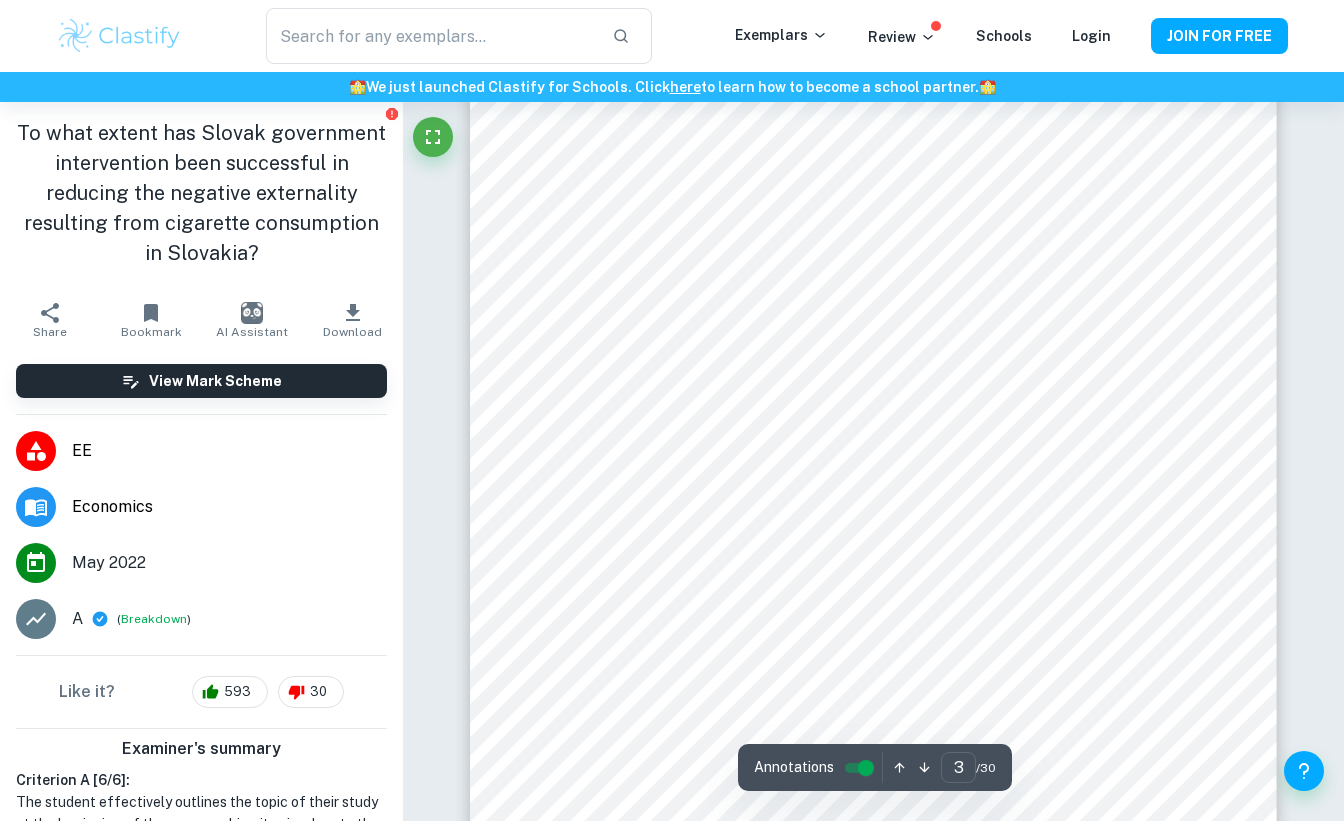 scroll, scrollTop: 2384, scrollLeft: 0, axis: vertical 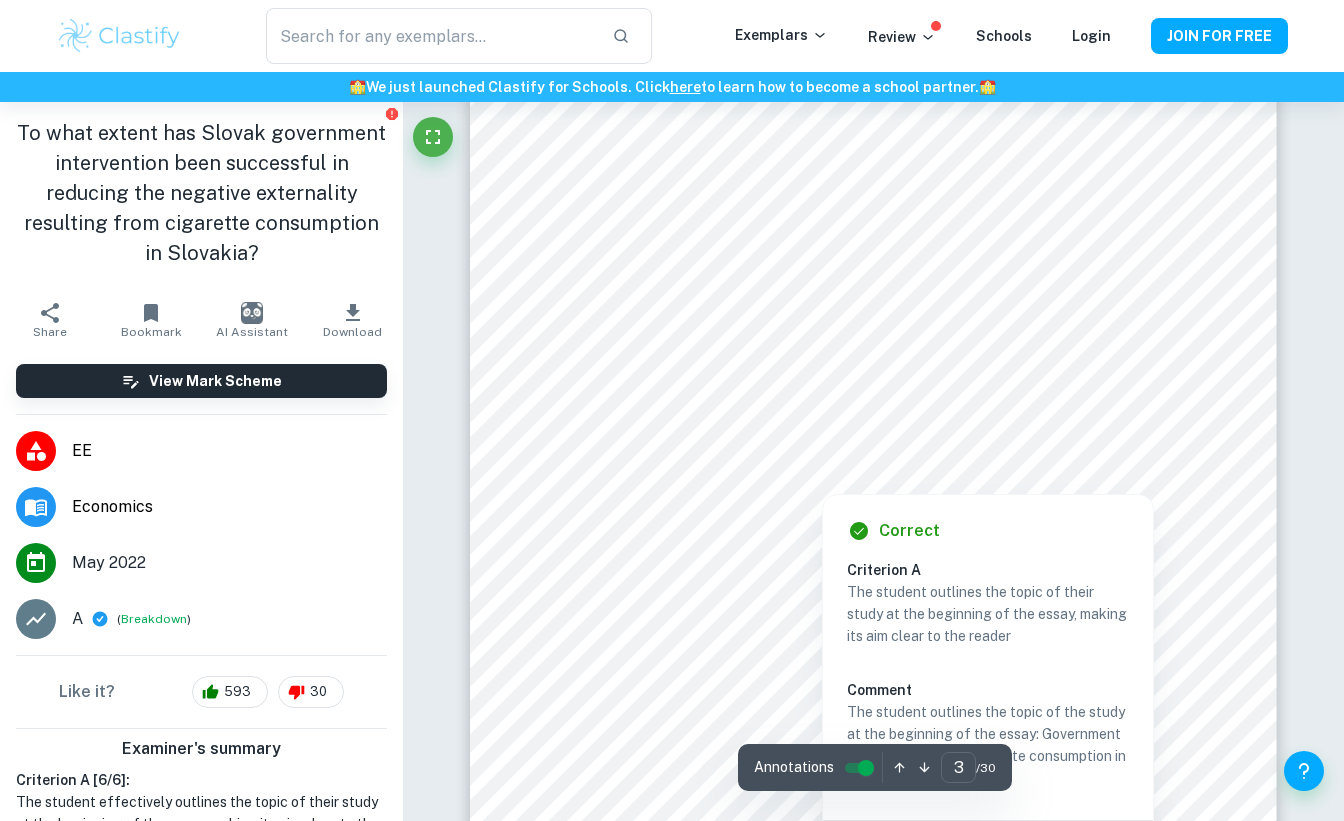 click at bounding box center (894, 375) 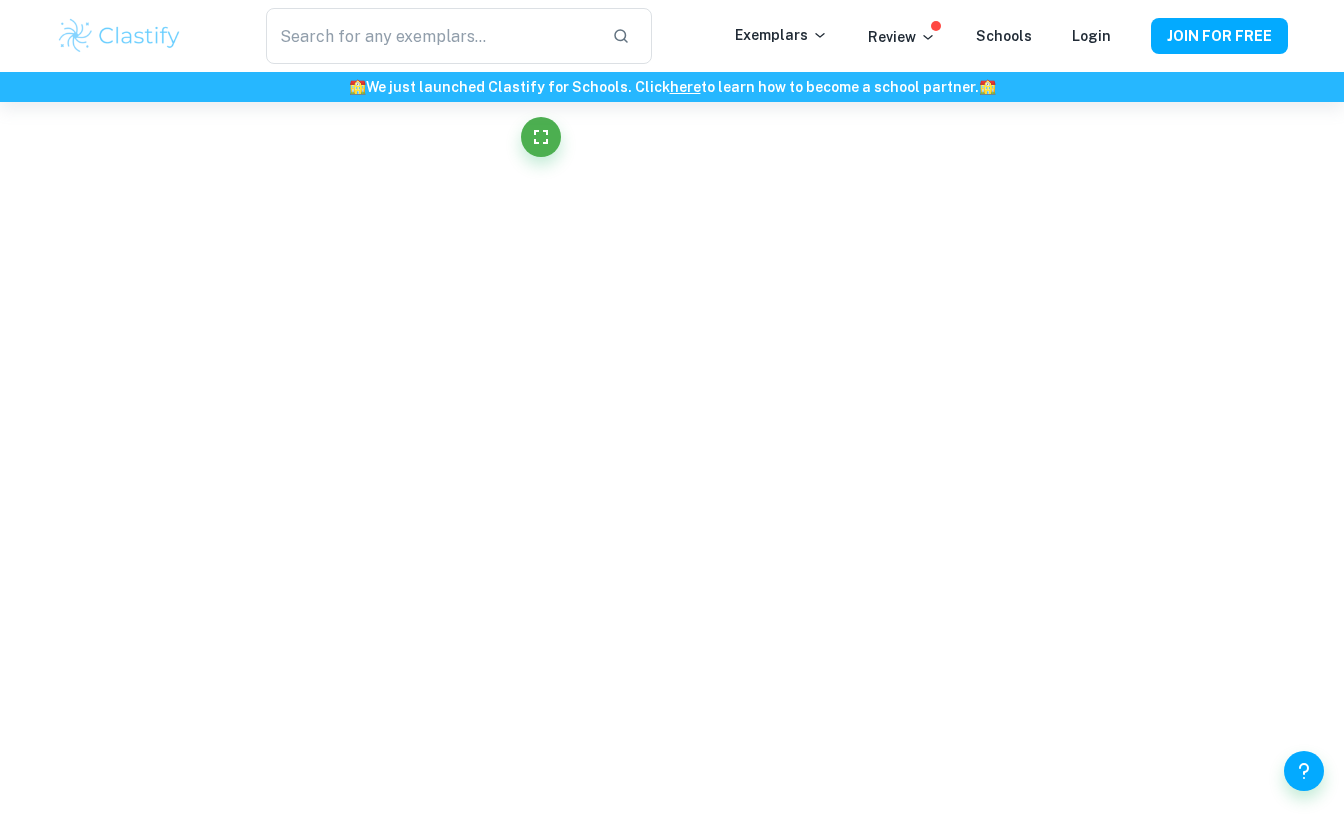 scroll, scrollTop: 157, scrollLeft: 0, axis: vertical 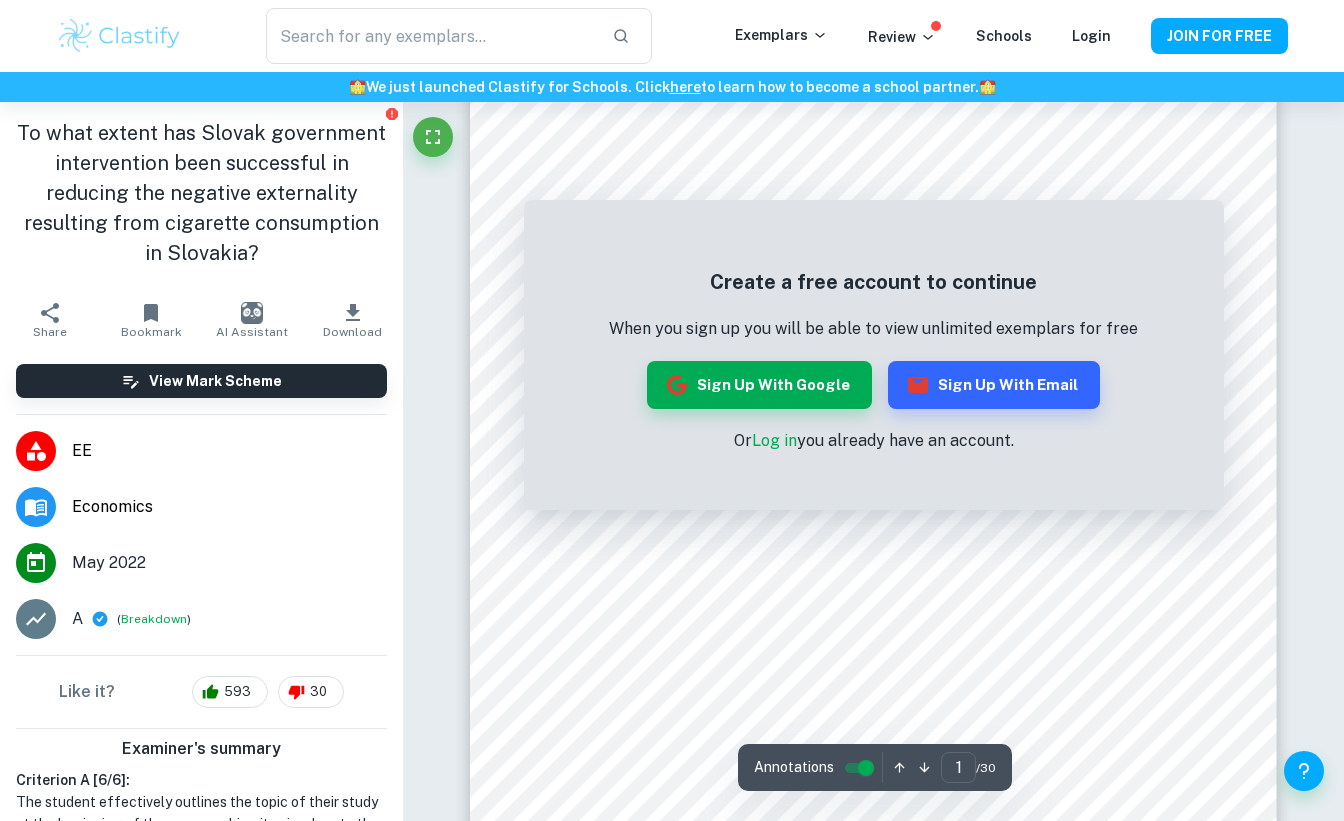 click on "Log in" at bounding box center [774, 440] 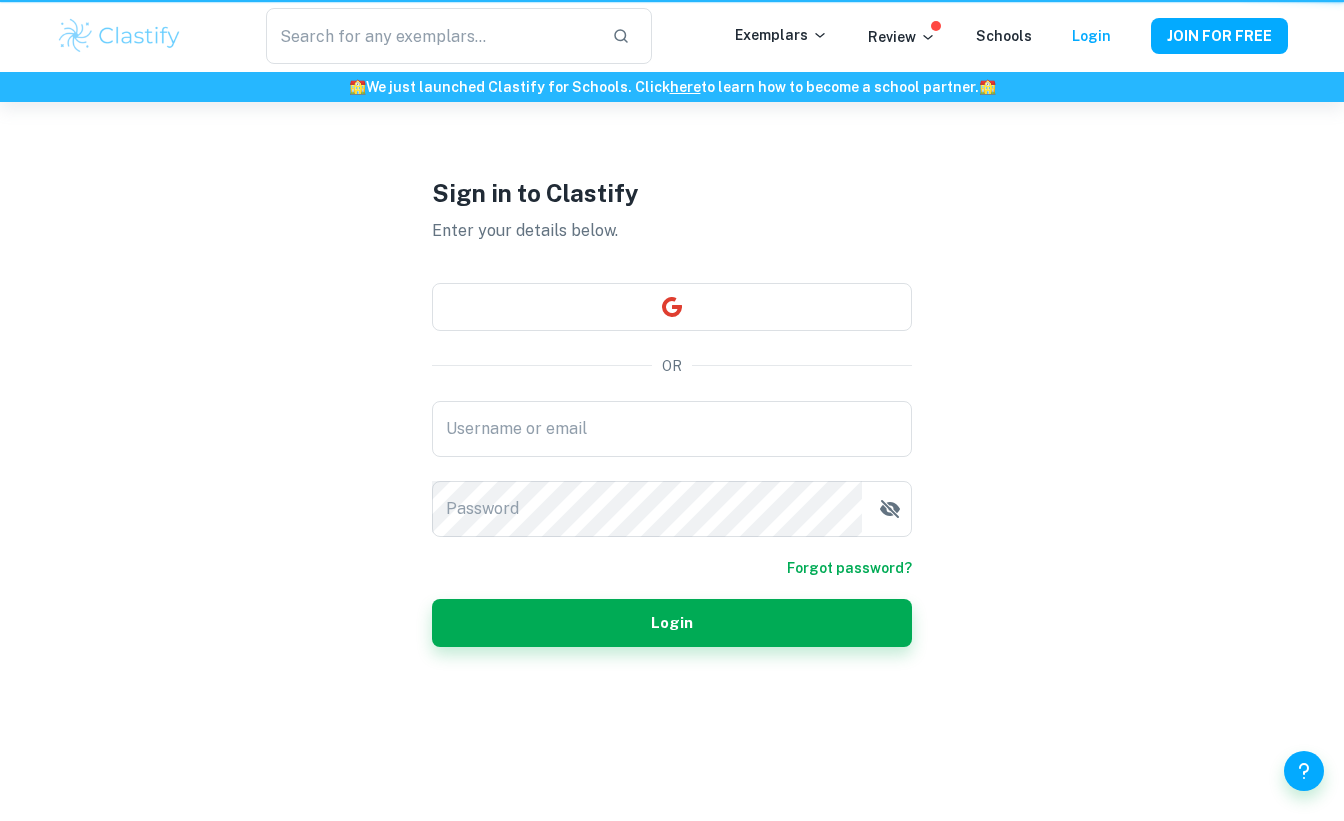scroll, scrollTop: 0, scrollLeft: 0, axis: both 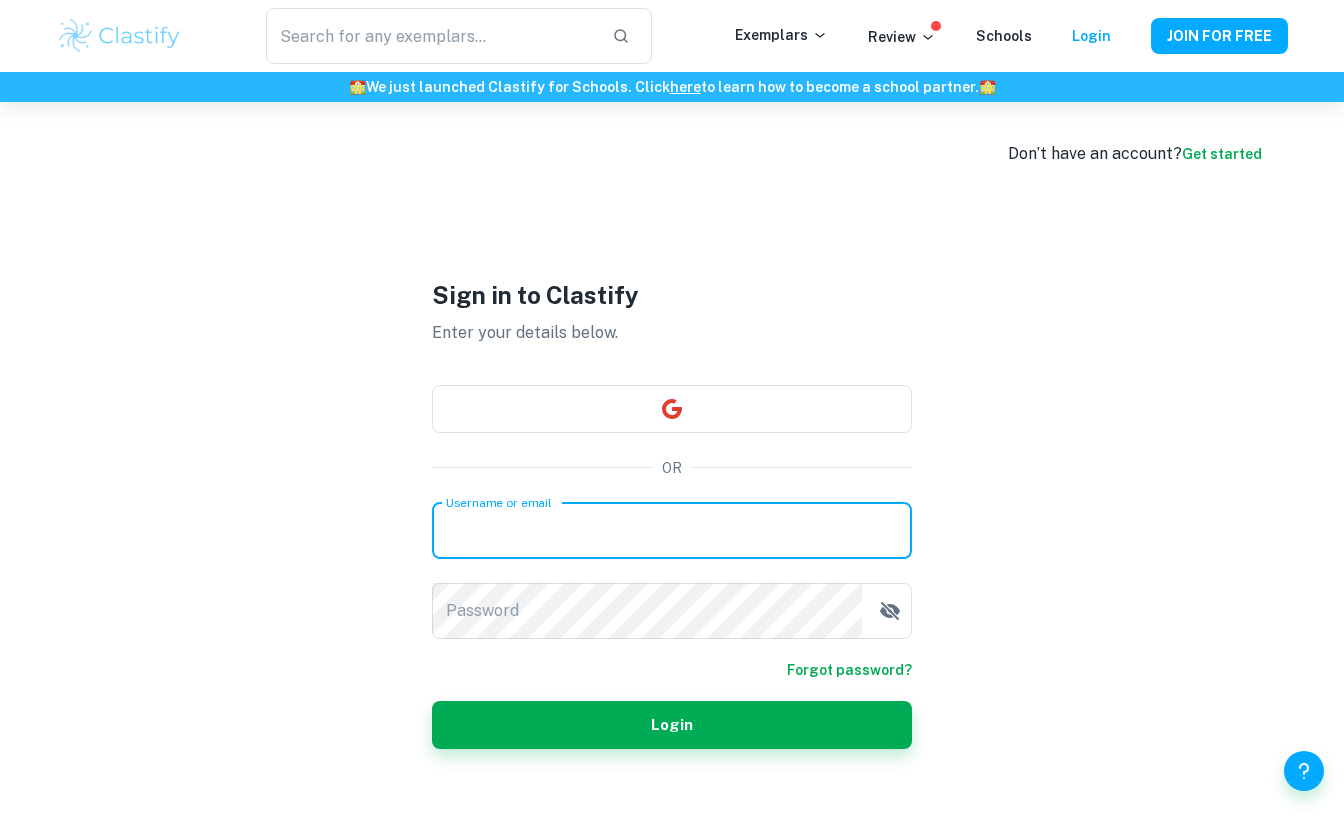 click on "Username or email" at bounding box center (672, 531) 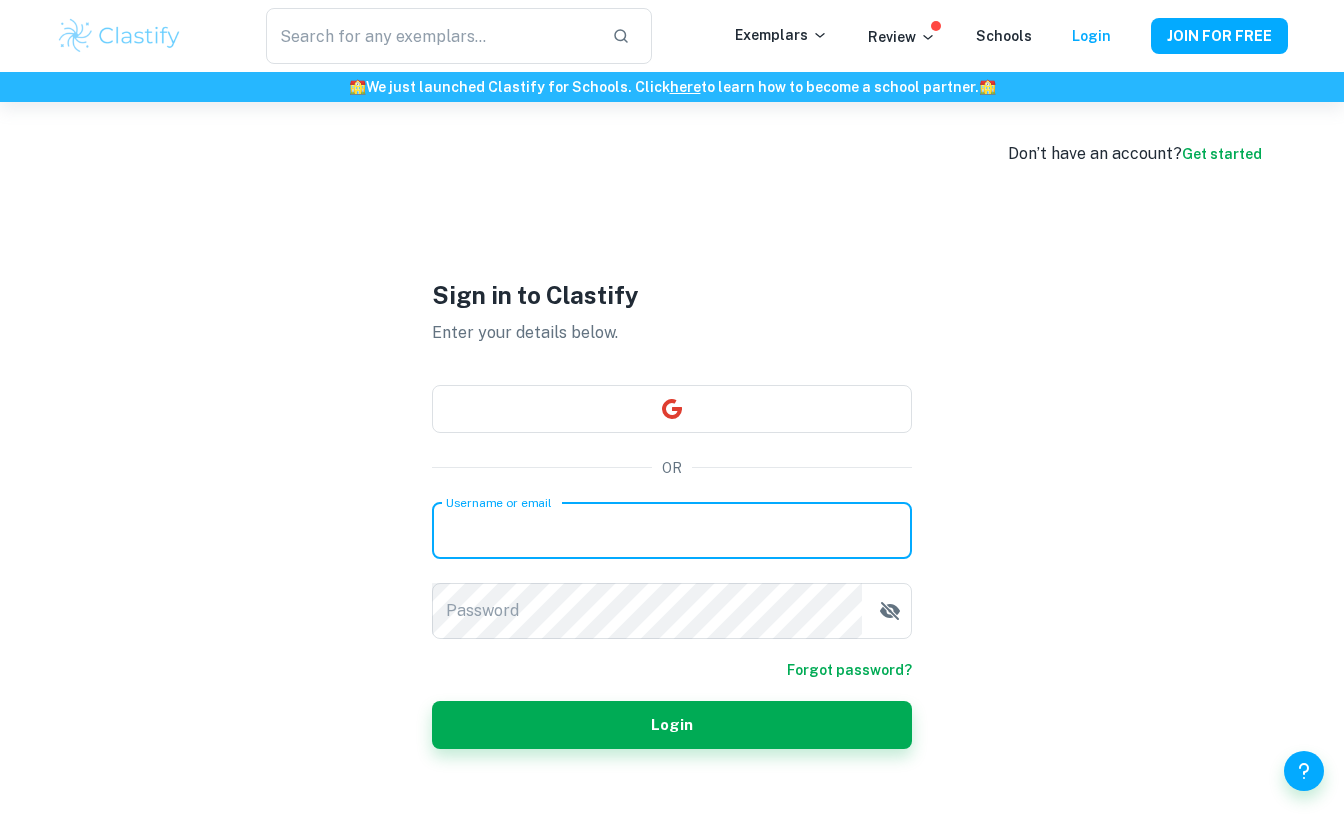 type on "coramarum0@example.com" 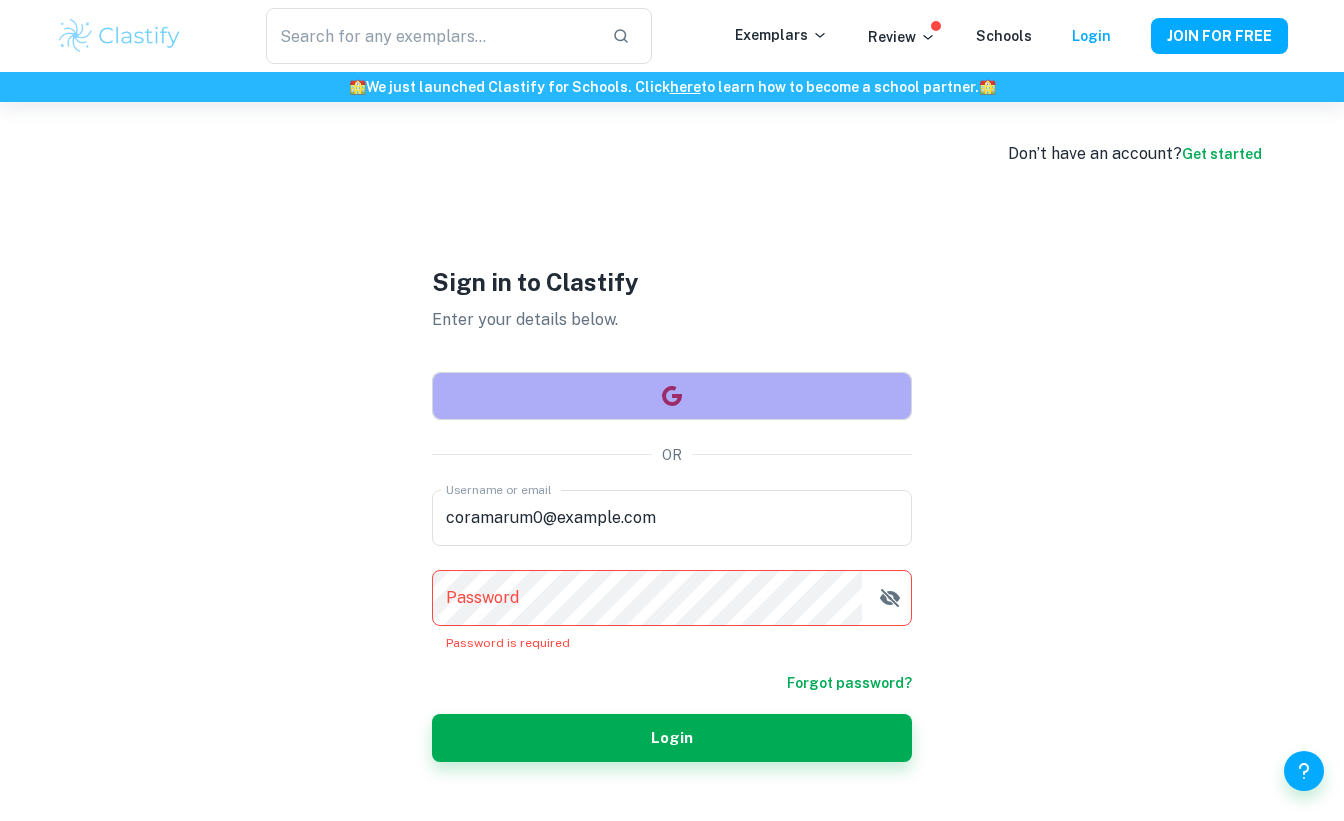 click at bounding box center (672, 396) 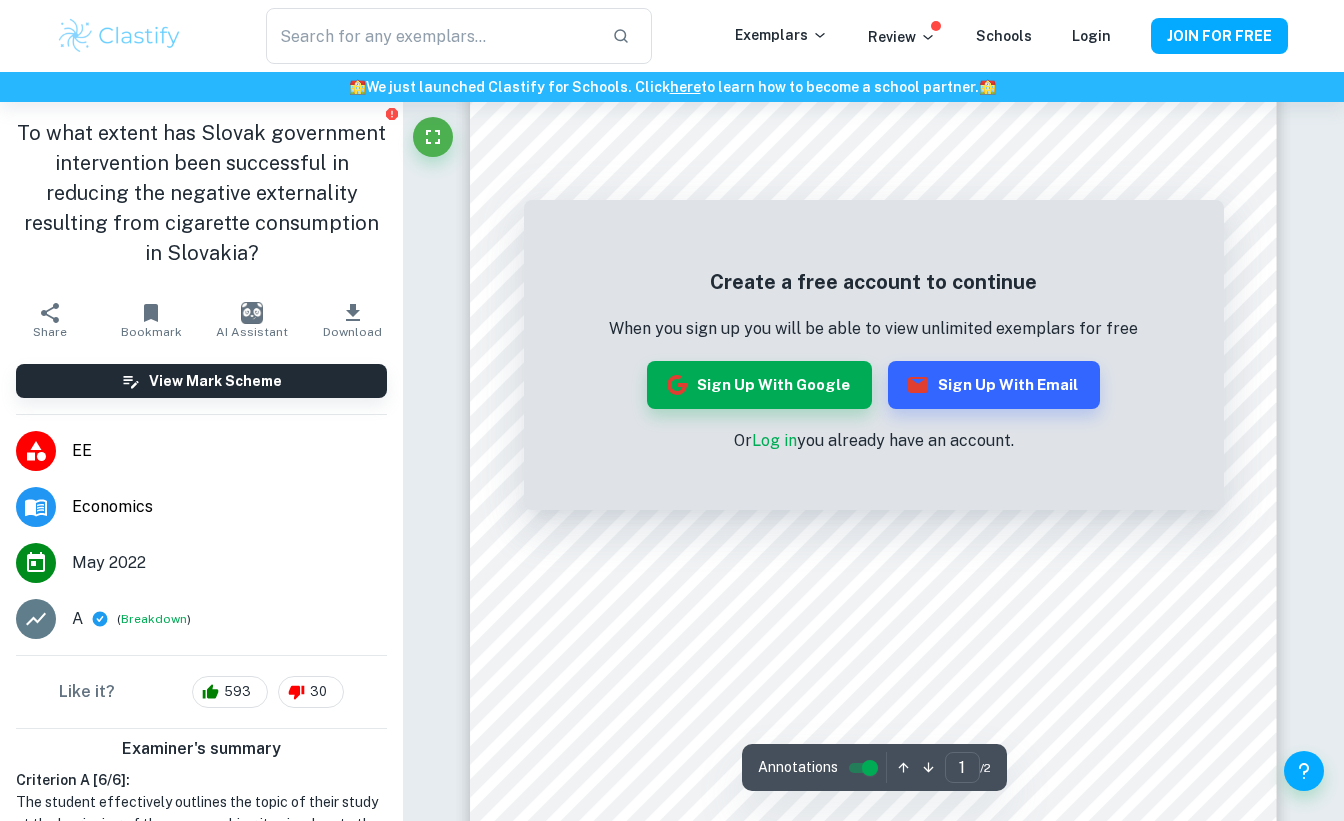 scroll, scrollTop: 170, scrollLeft: 0, axis: vertical 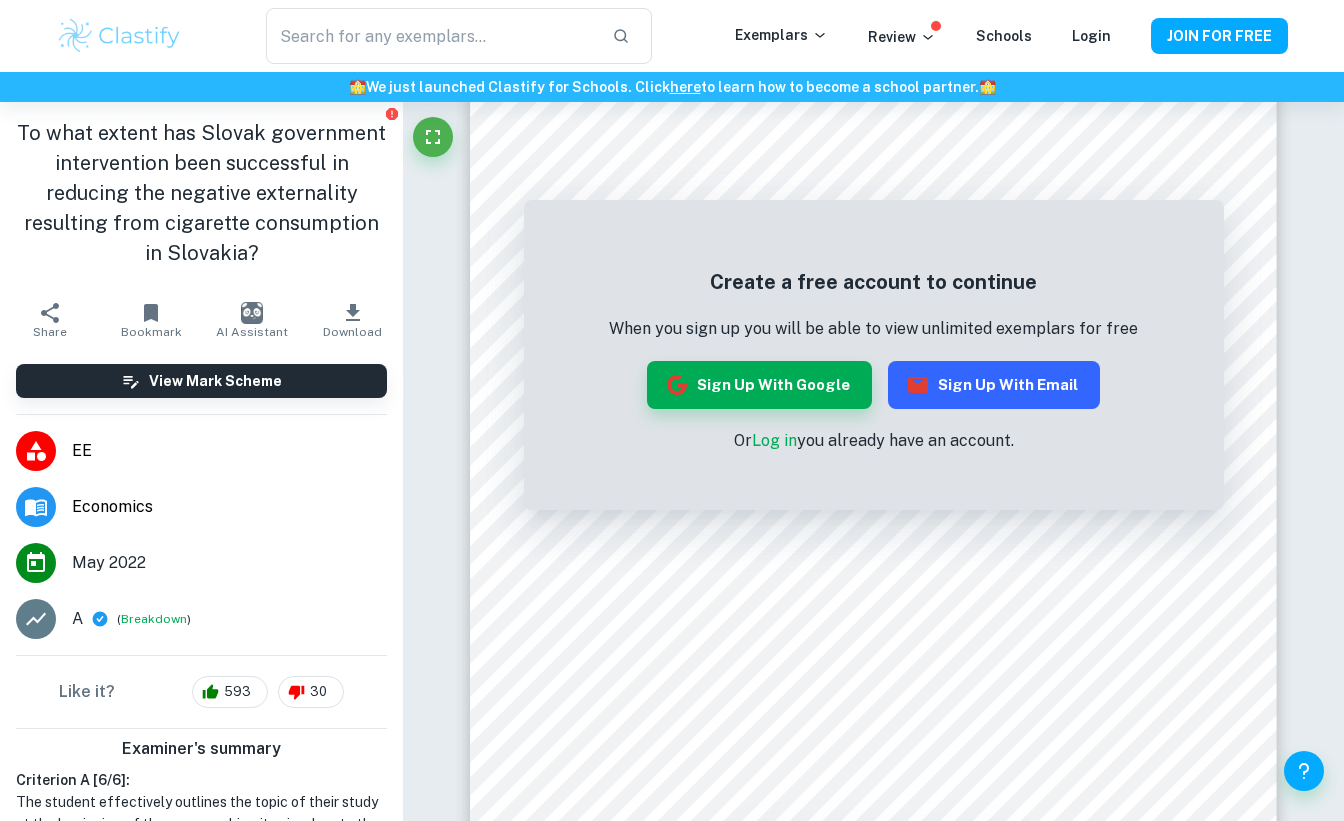 click on "Sign up with Email" at bounding box center (994, 385) 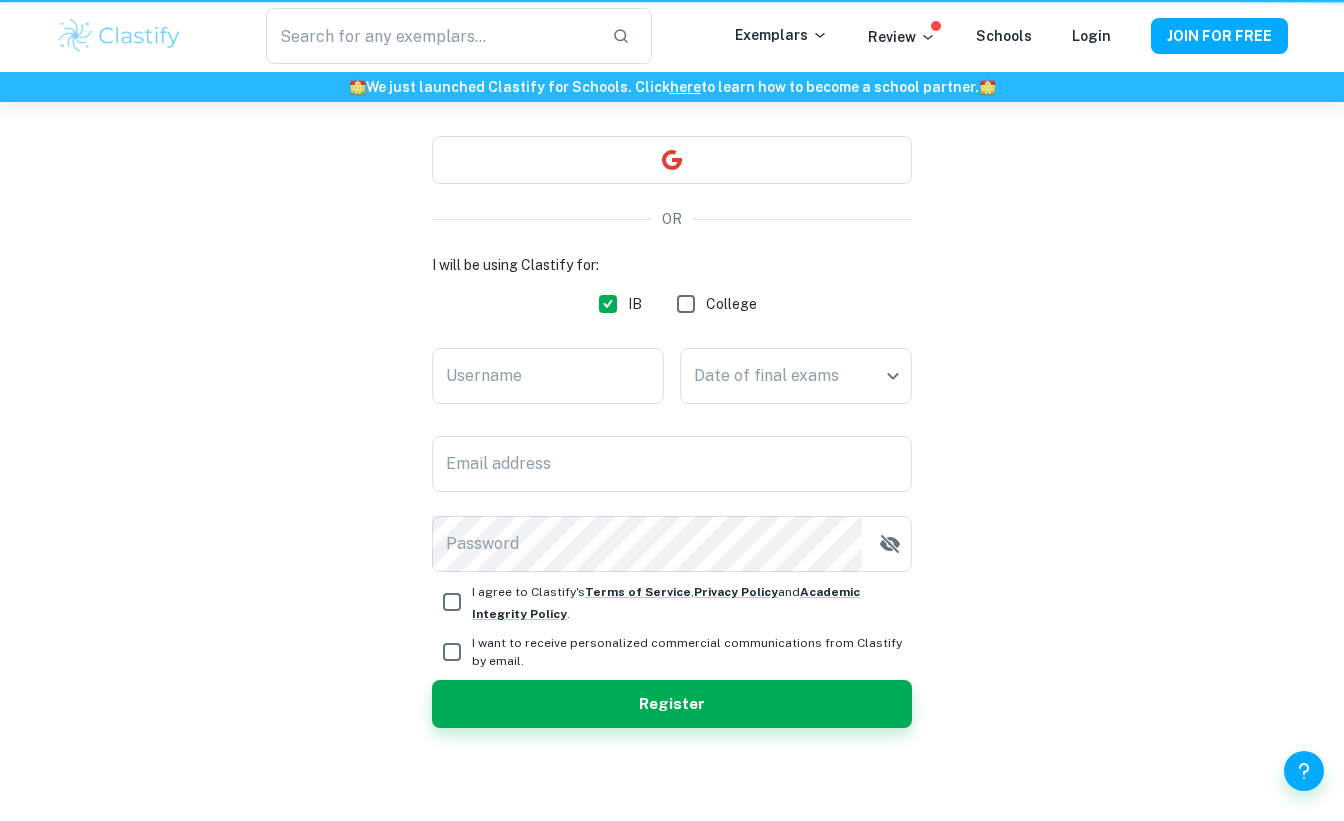 scroll, scrollTop: 0, scrollLeft: 0, axis: both 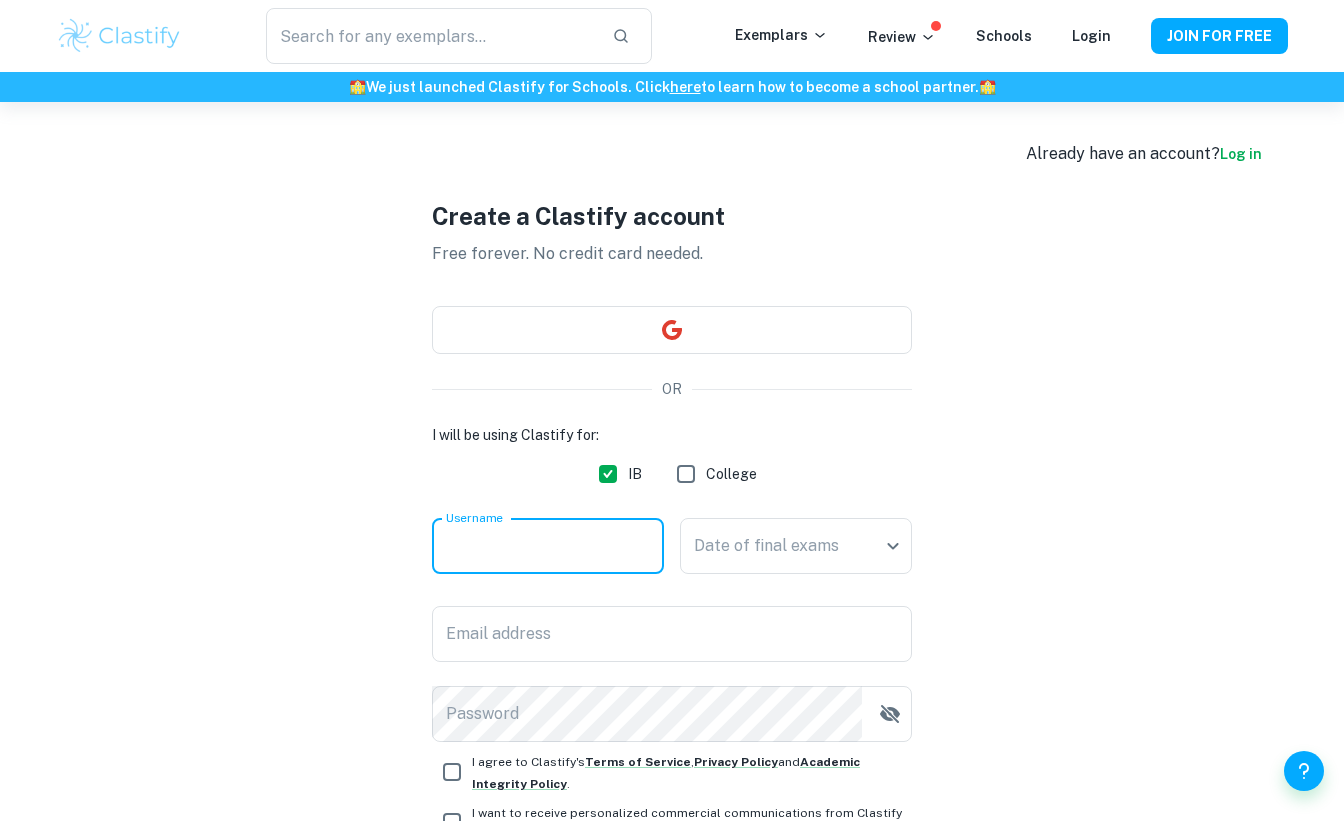 click on "Username" at bounding box center (548, 546) 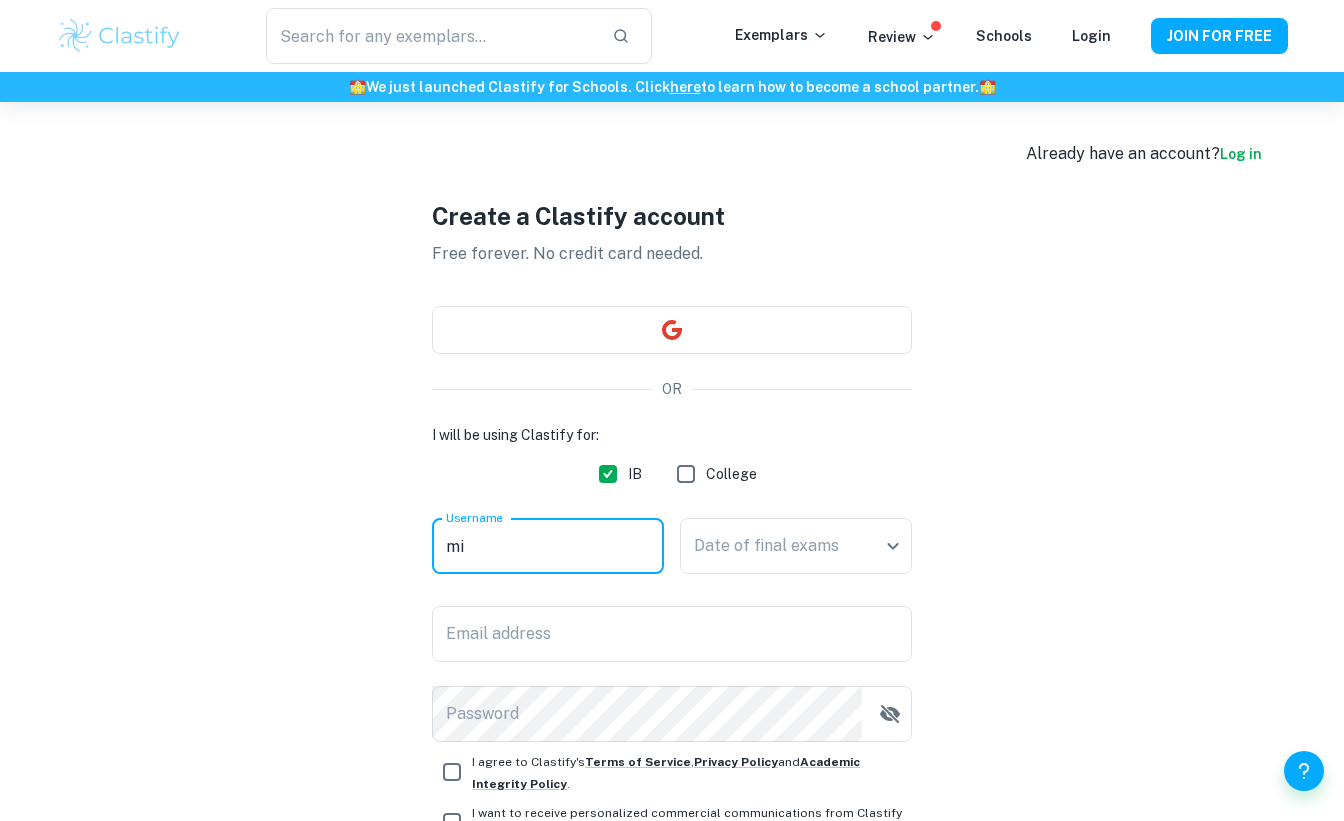 type on "m" 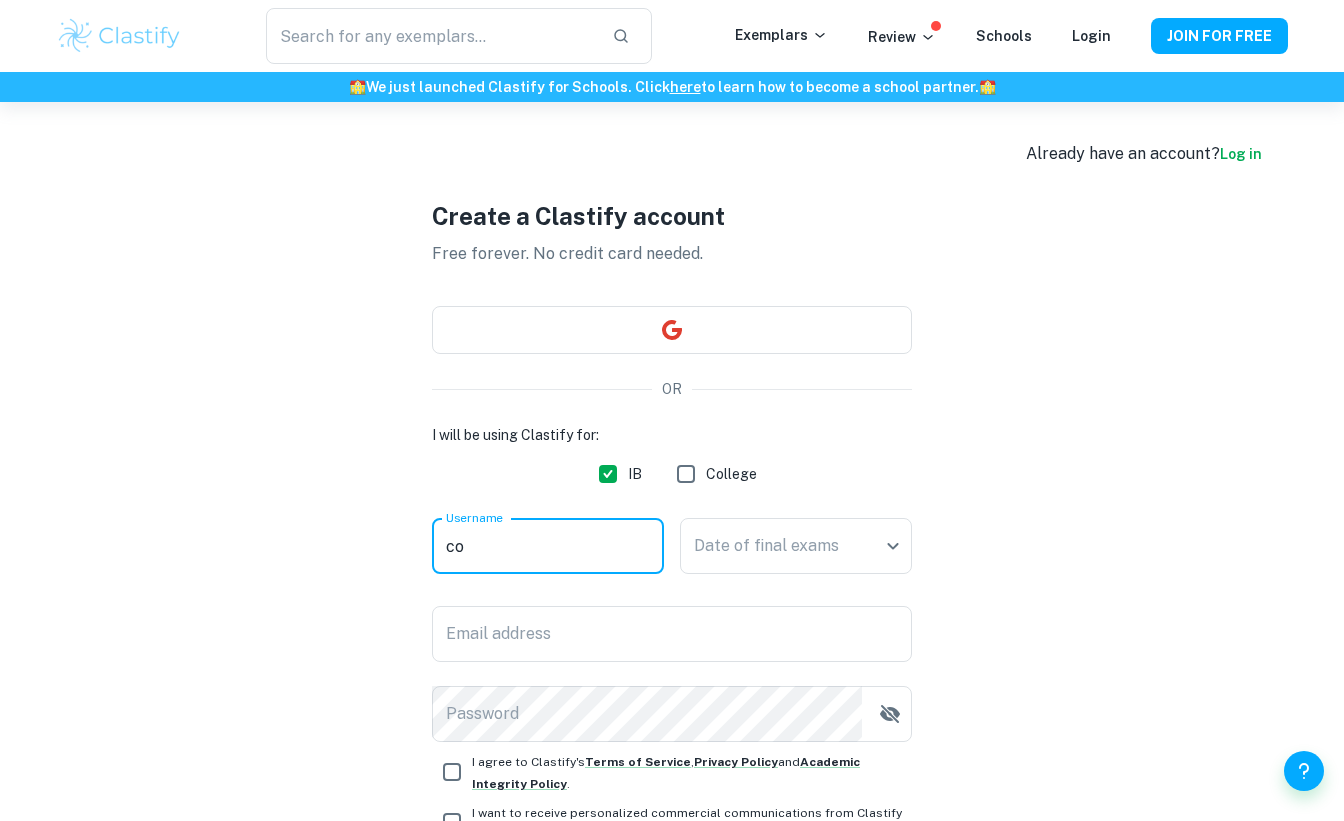 click on "co" at bounding box center (548, 546) 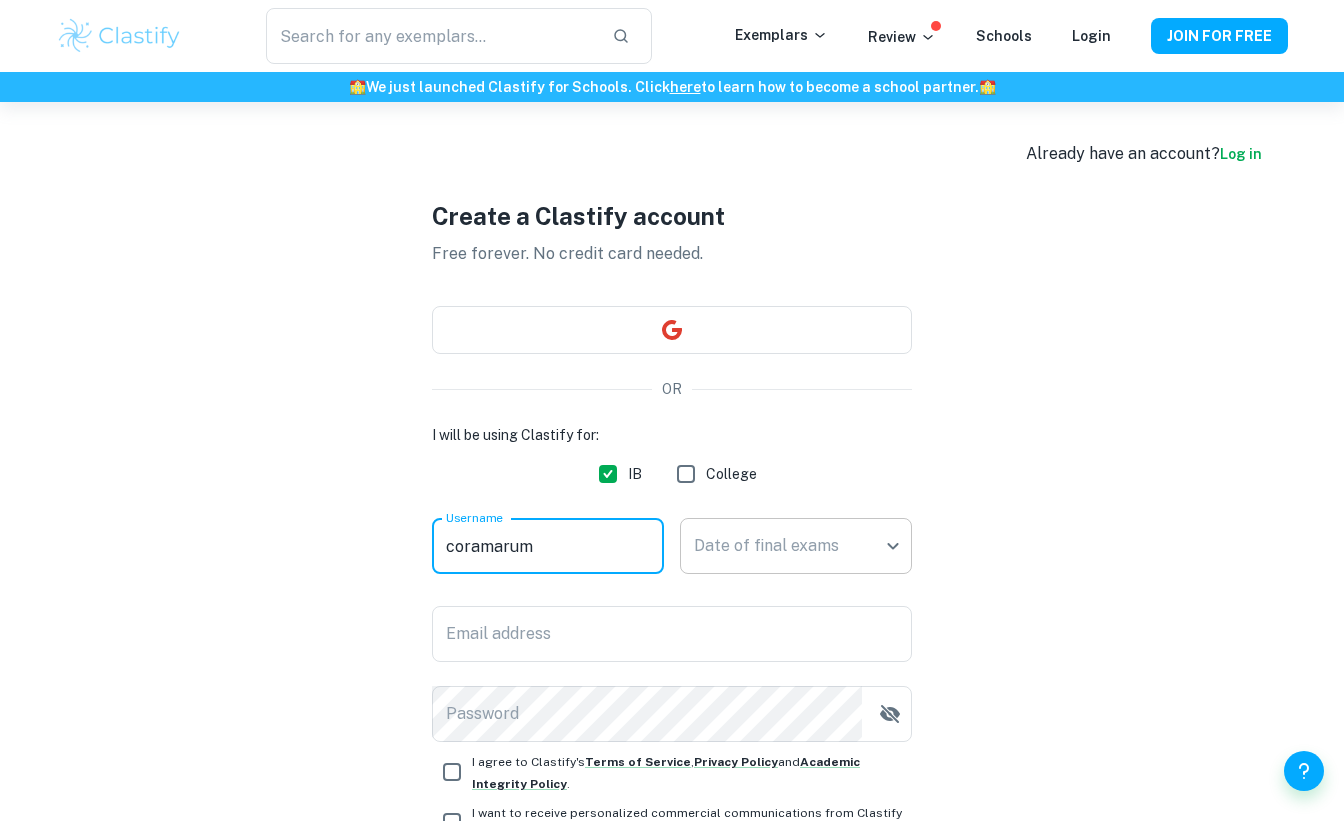 type on "coramarum" 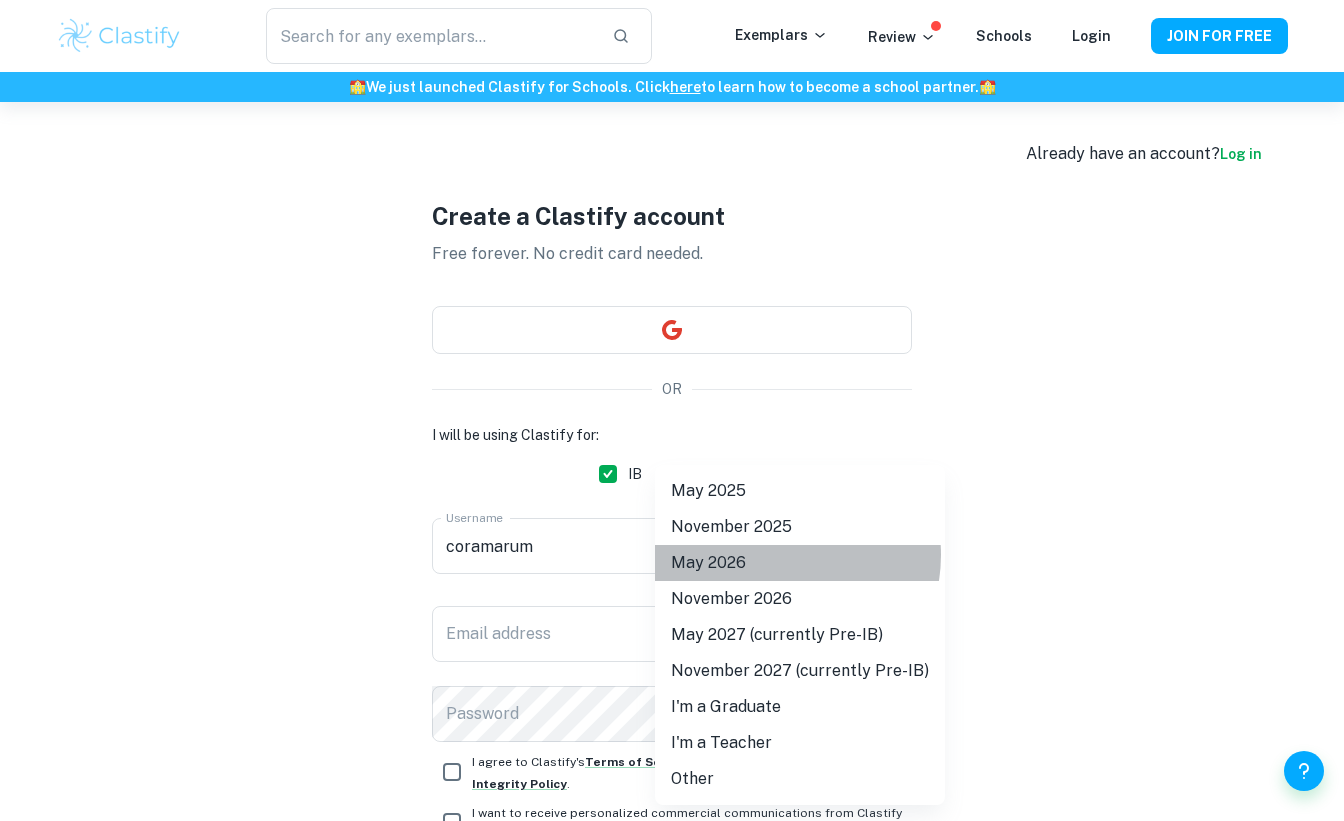 click on "May 2026" at bounding box center (800, 563) 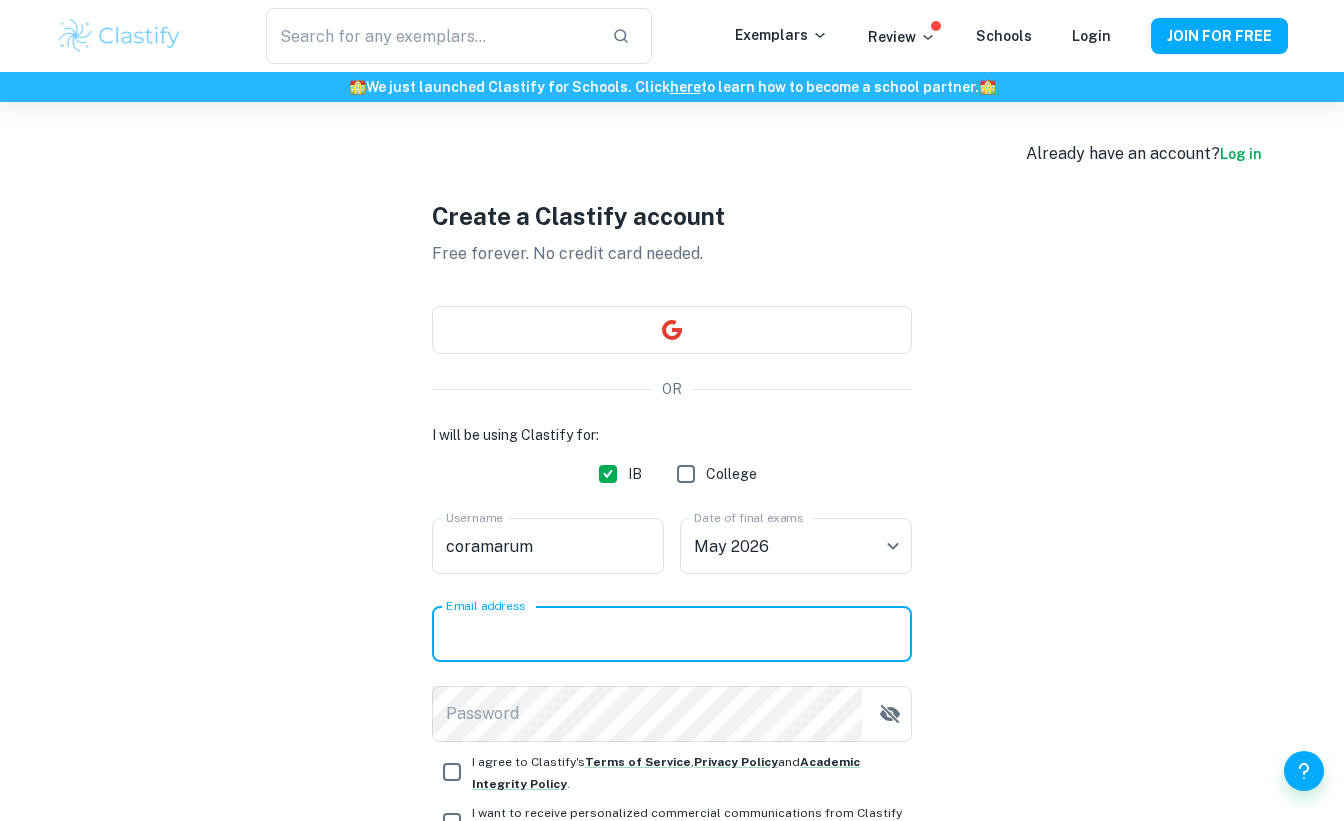 click on "Email address" at bounding box center (672, 634) 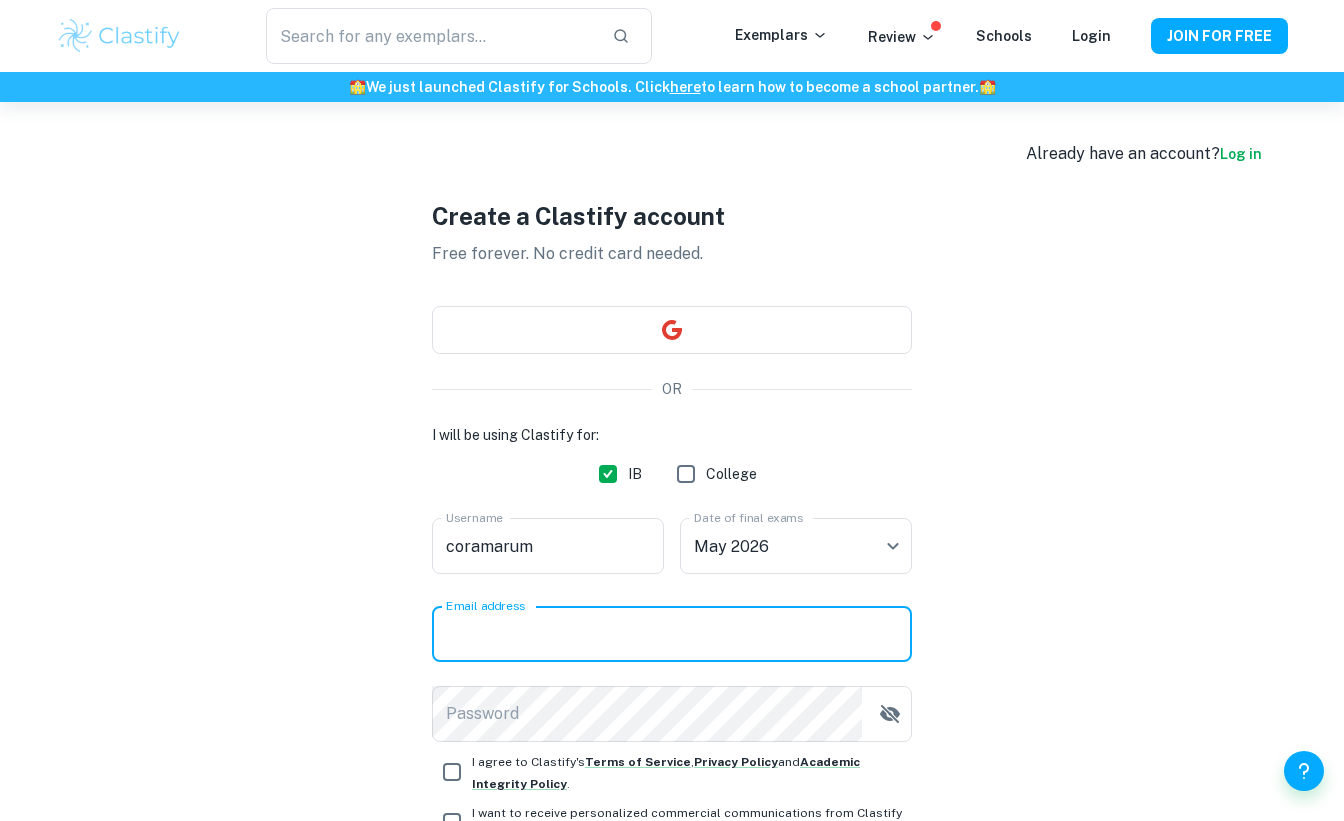 type on "coramarum0@example.com" 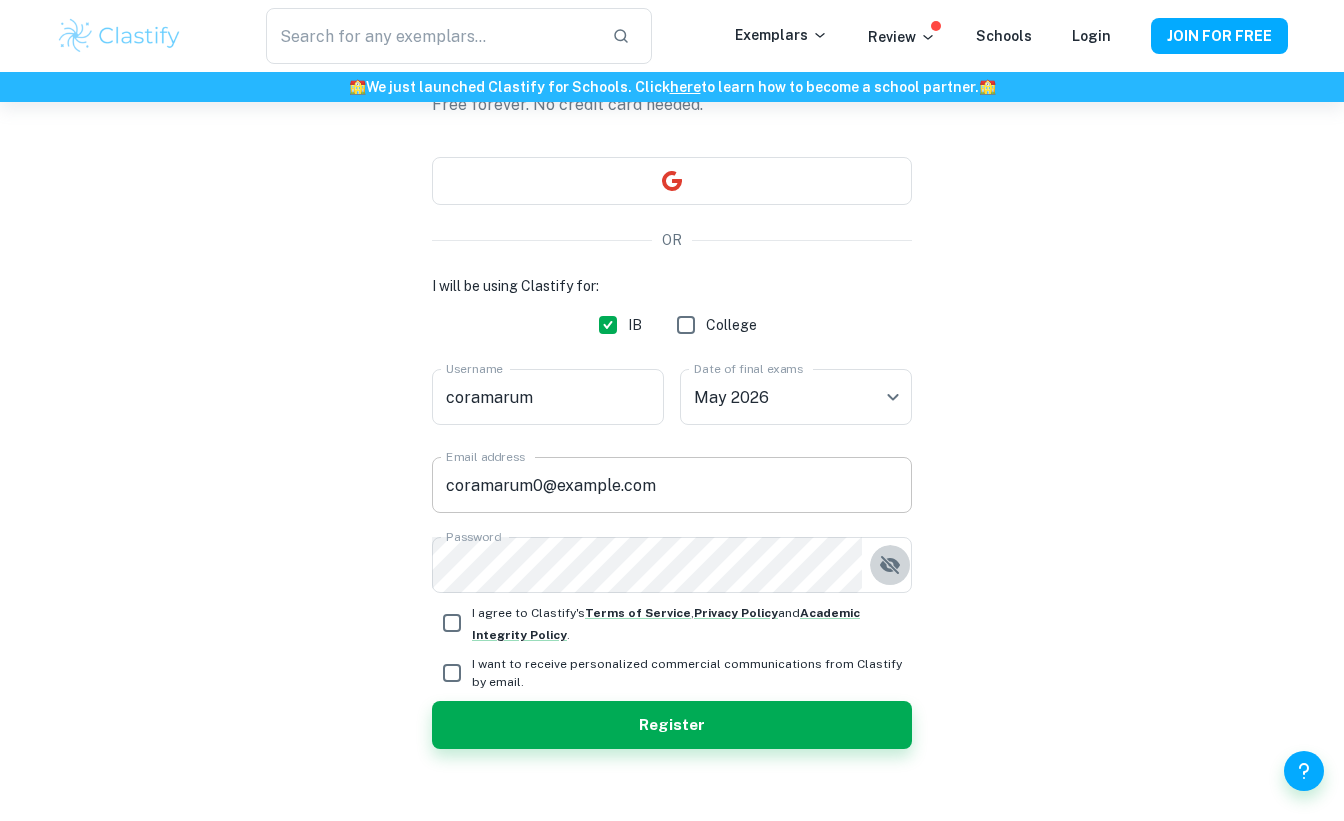 scroll, scrollTop: 173, scrollLeft: 0, axis: vertical 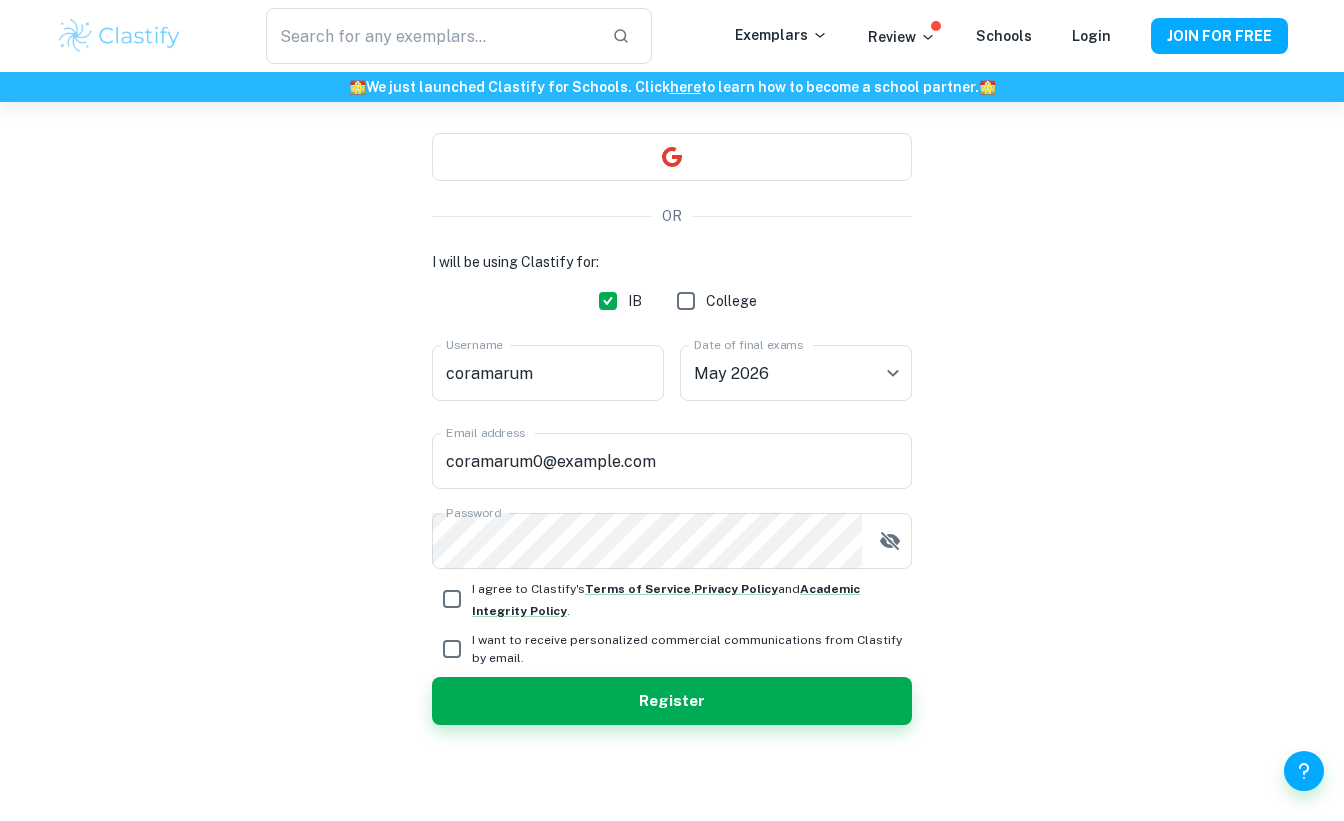 click on "I agree to Clastify's  Terms of Service ,  Privacy Policy  and  Academic Integrity Policy ." at bounding box center [692, 599] 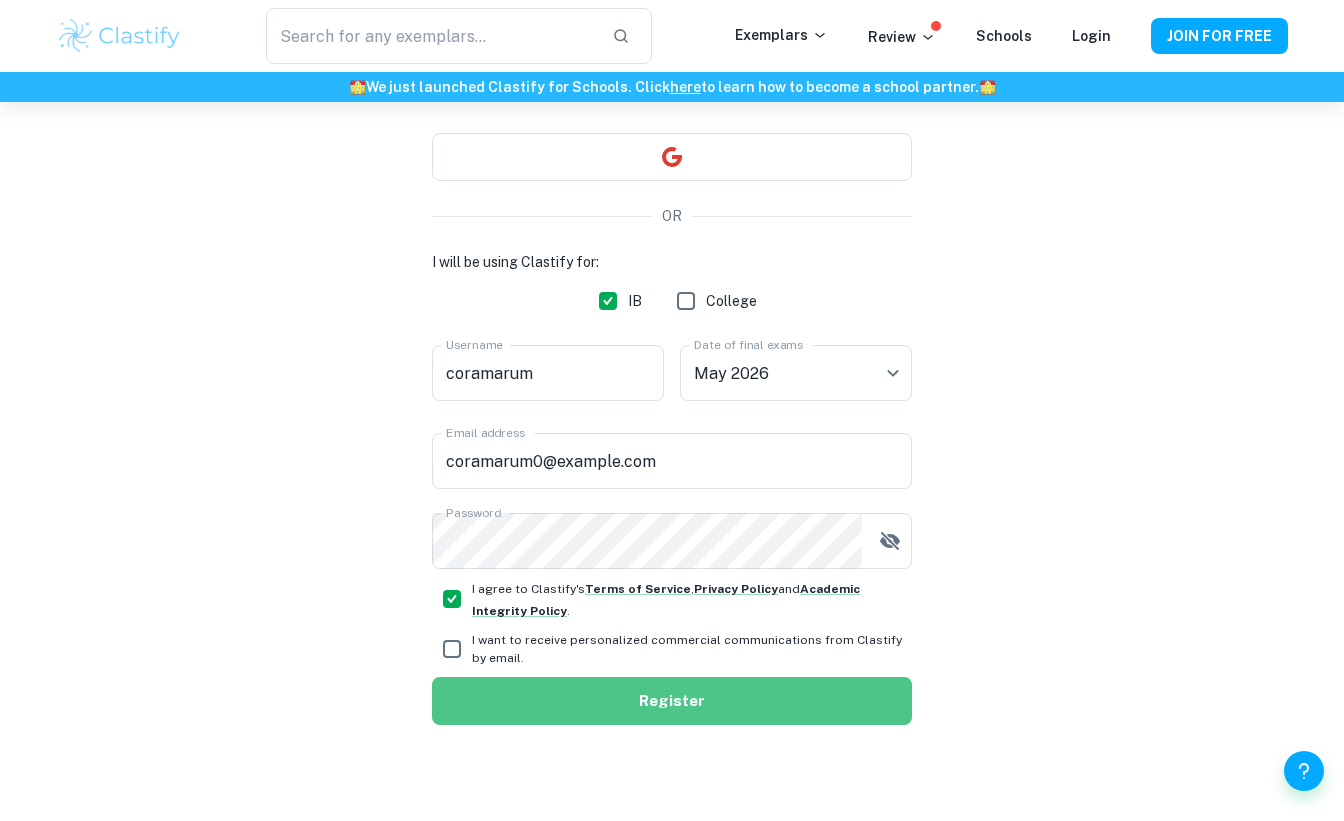 click on "Register" at bounding box center (672, 701) 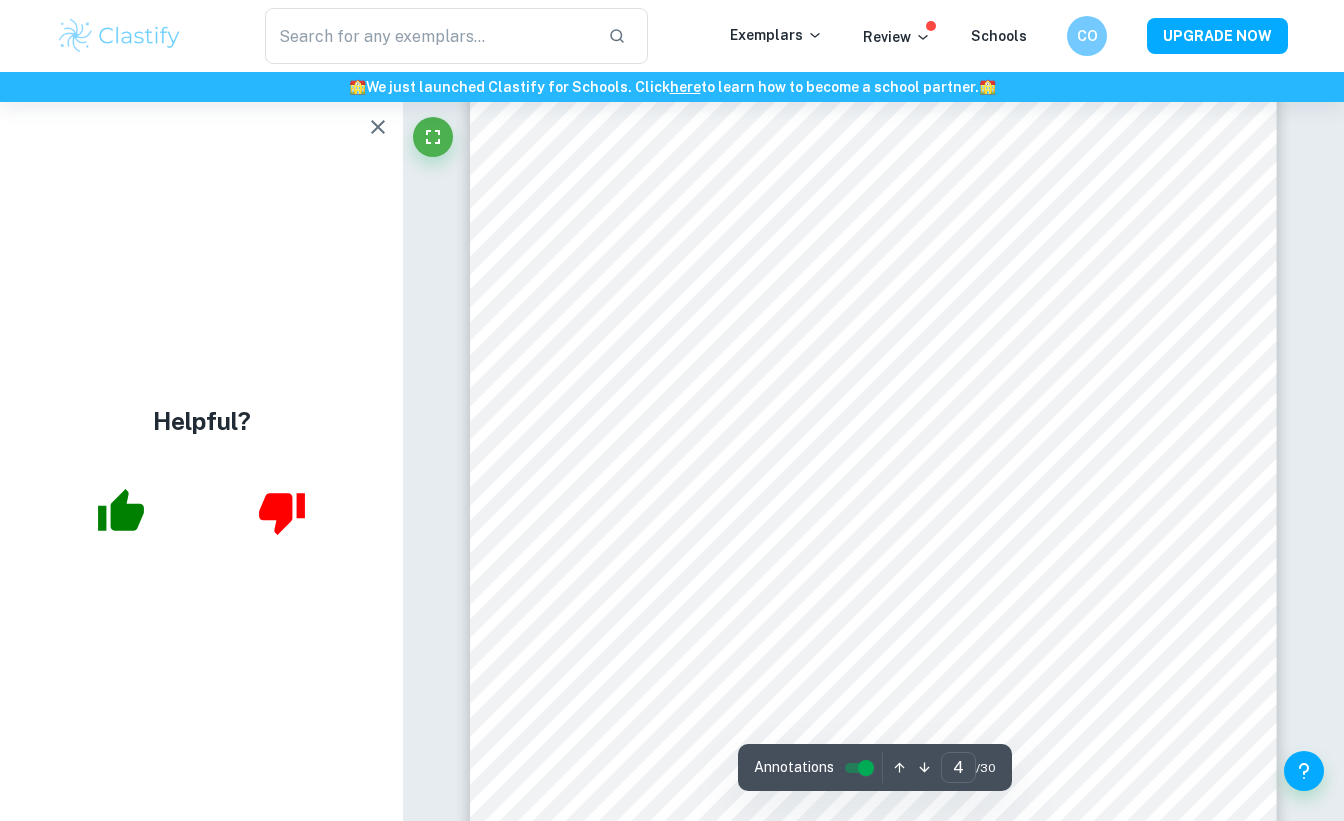 scroll, scrollTop: 3365, scrollLeft: 0, axis: vertical 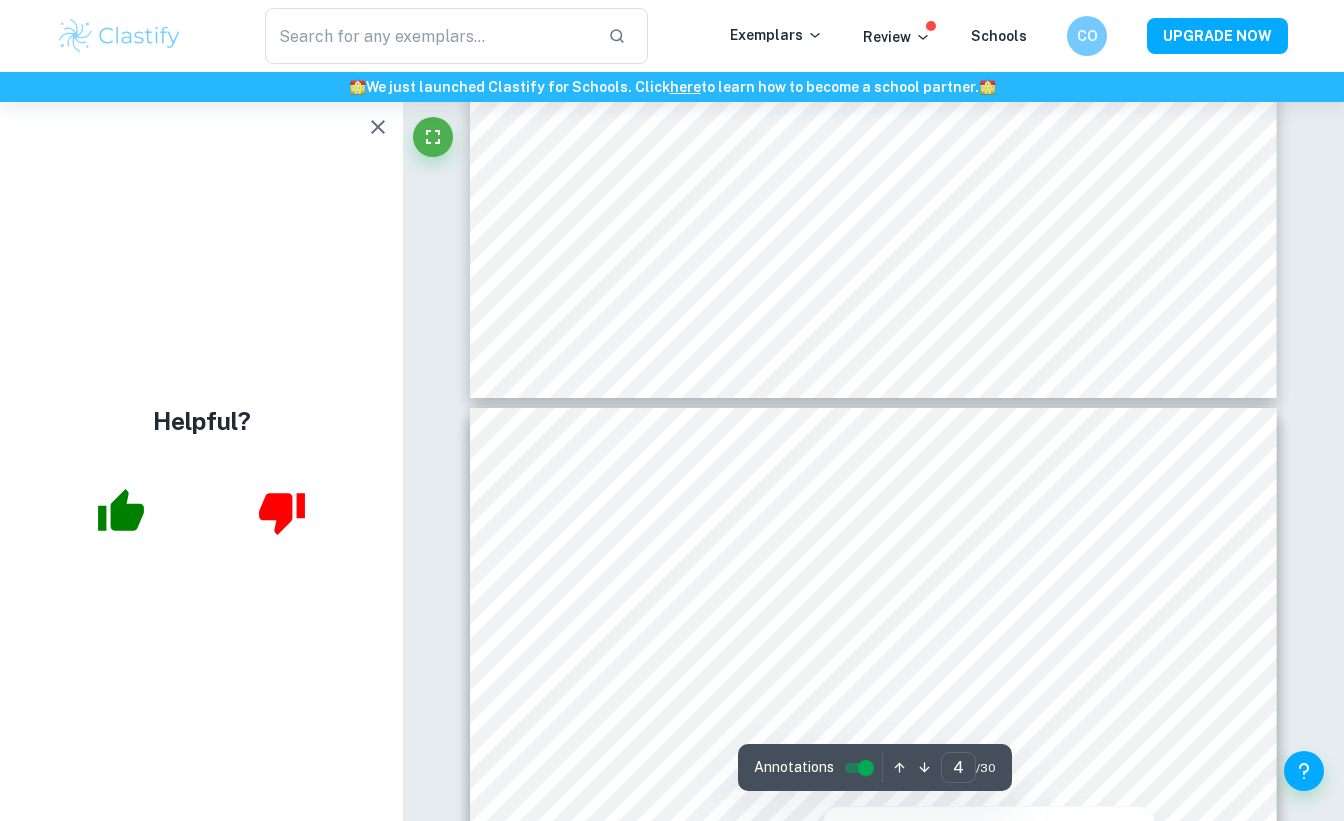 type on "3" 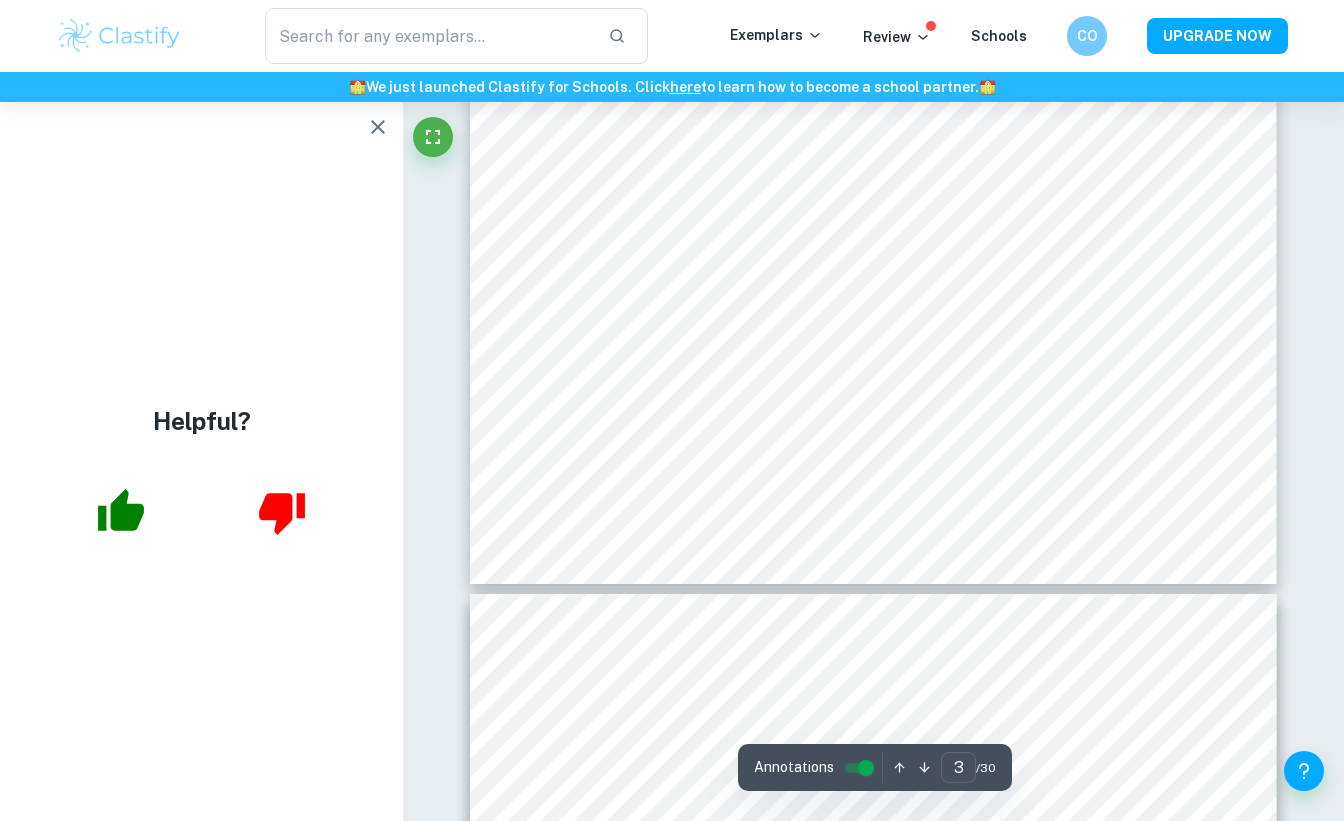 scroll, scrollTop: 2920, scrollLeft: 0, axis: vertical 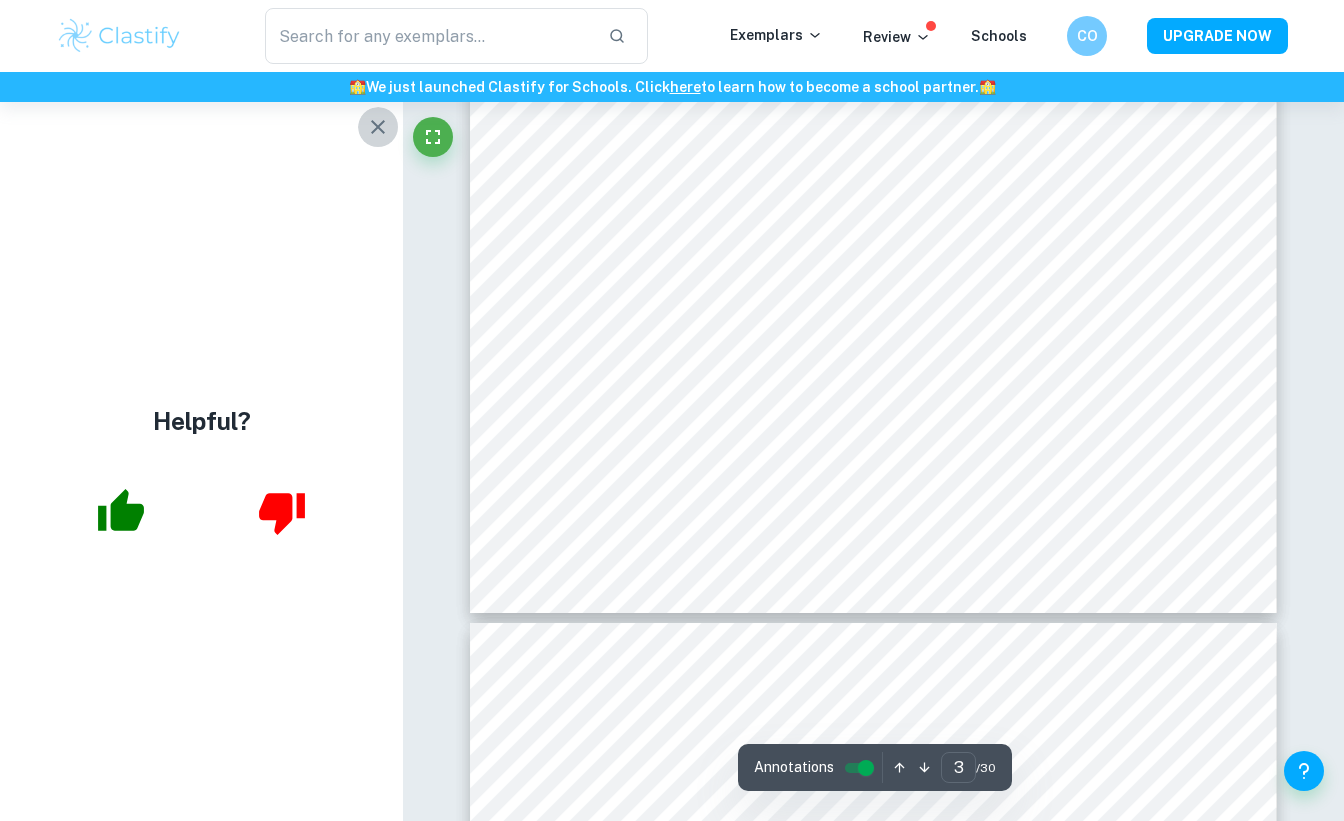 click 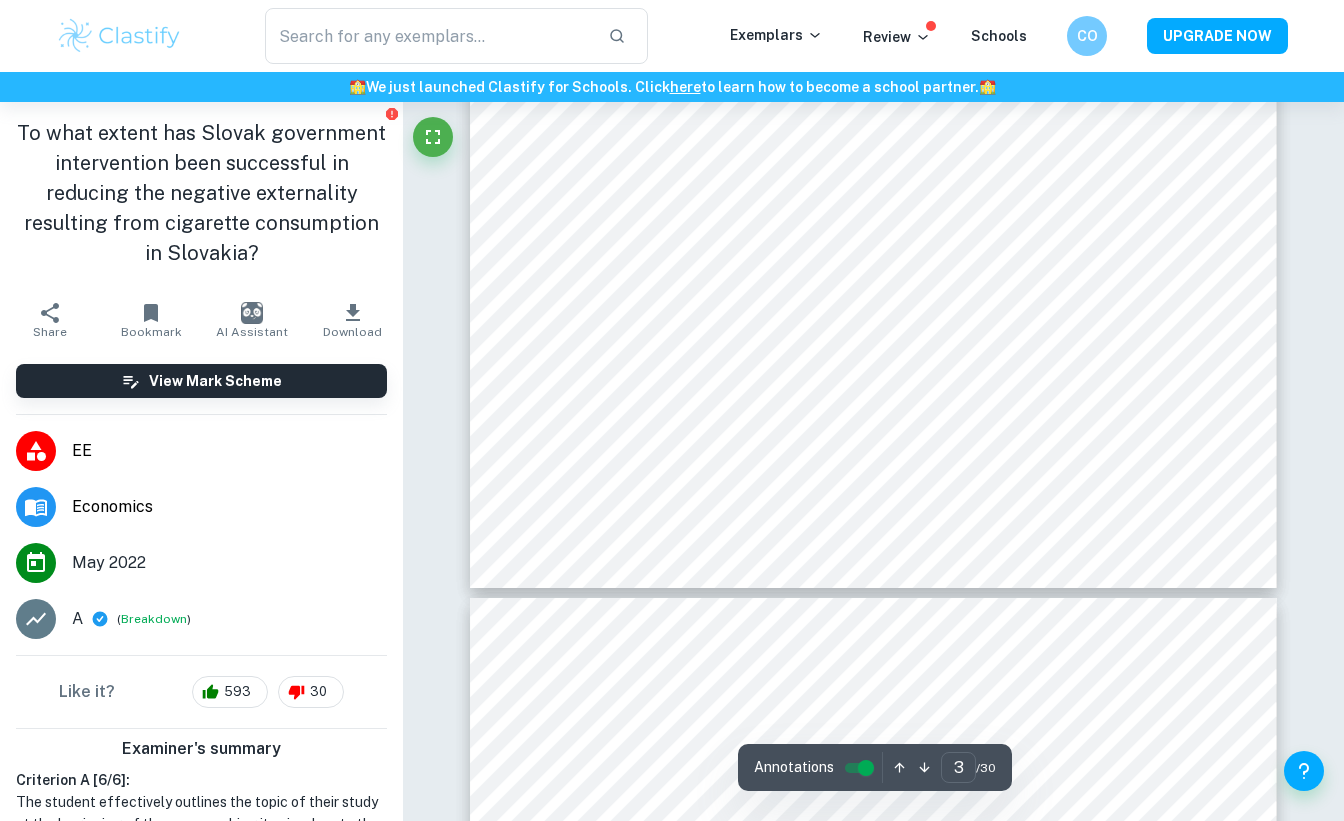 scroll, scrollTop: 2931, scrollLeft: 0, axis: vertical 